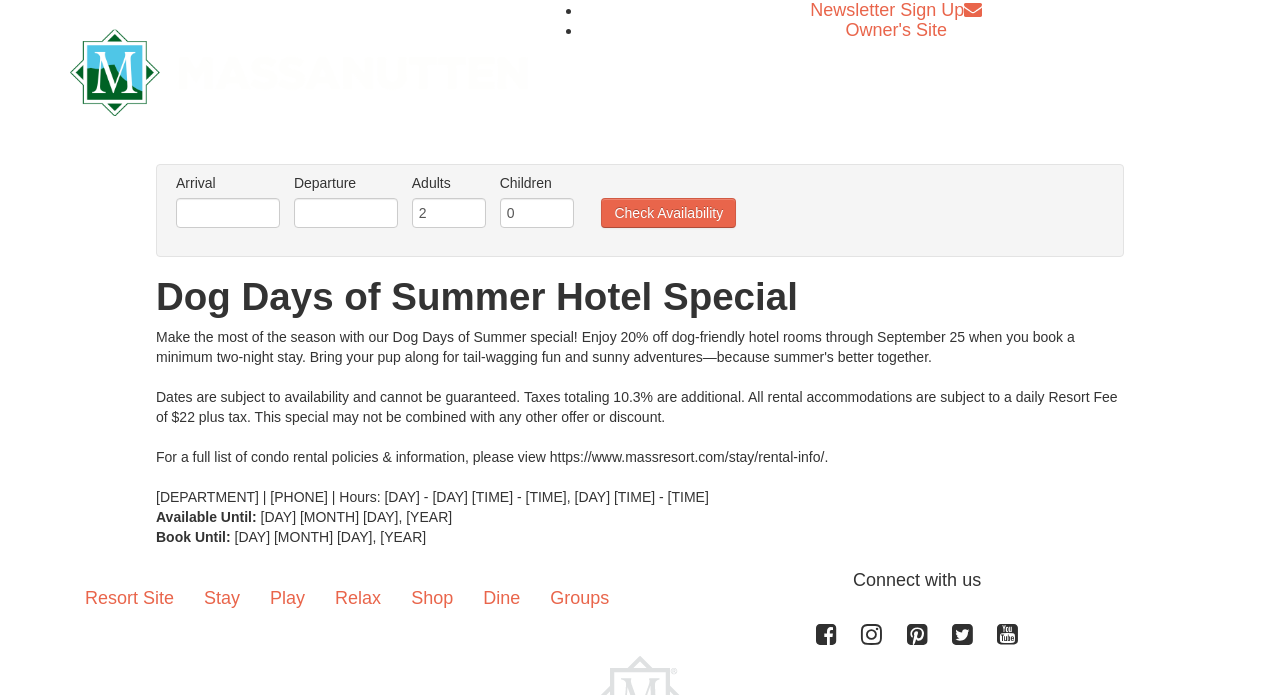 scroll, scrollTop: 0, scrollLeft: 0, axis: both 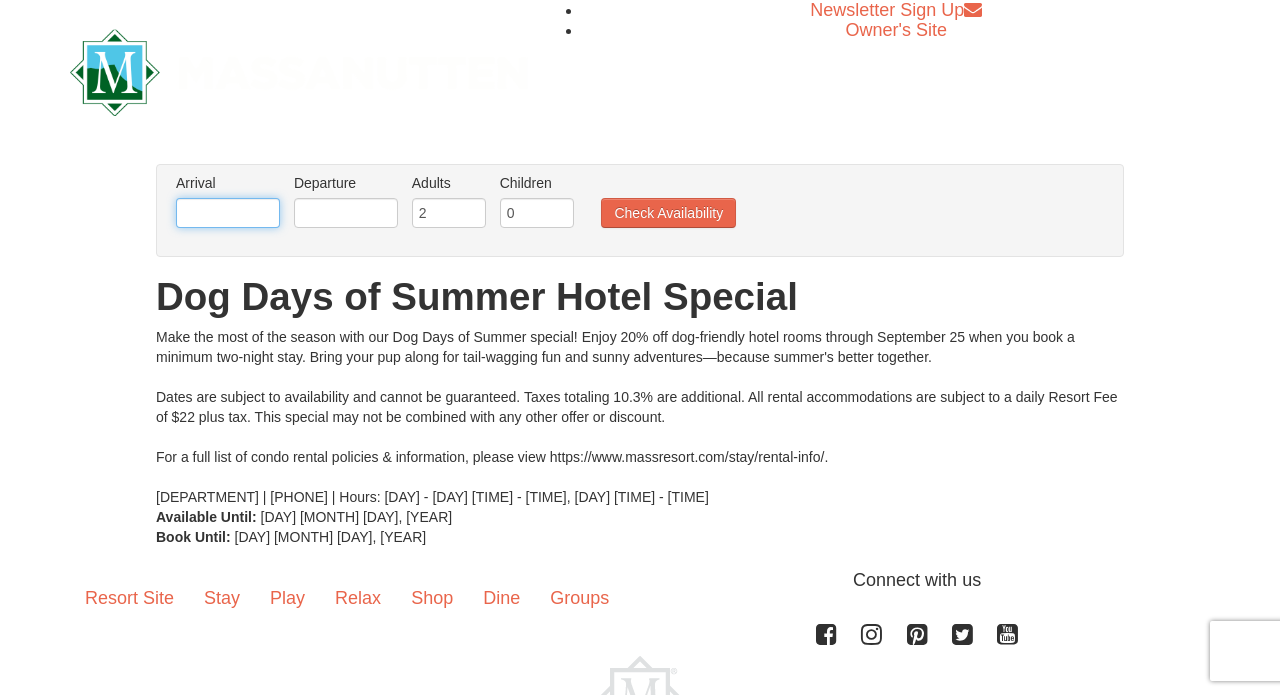 click at bounding box center [228, 213] 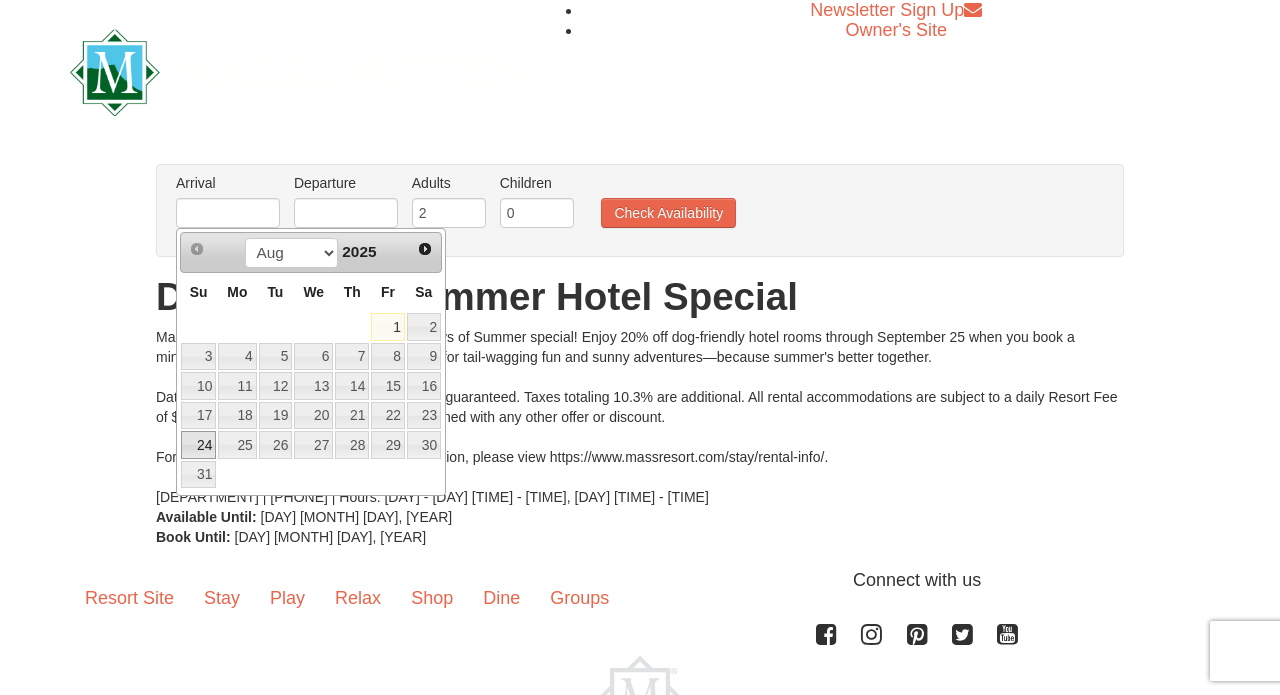 click on "24" at bounding box center (198, 445) 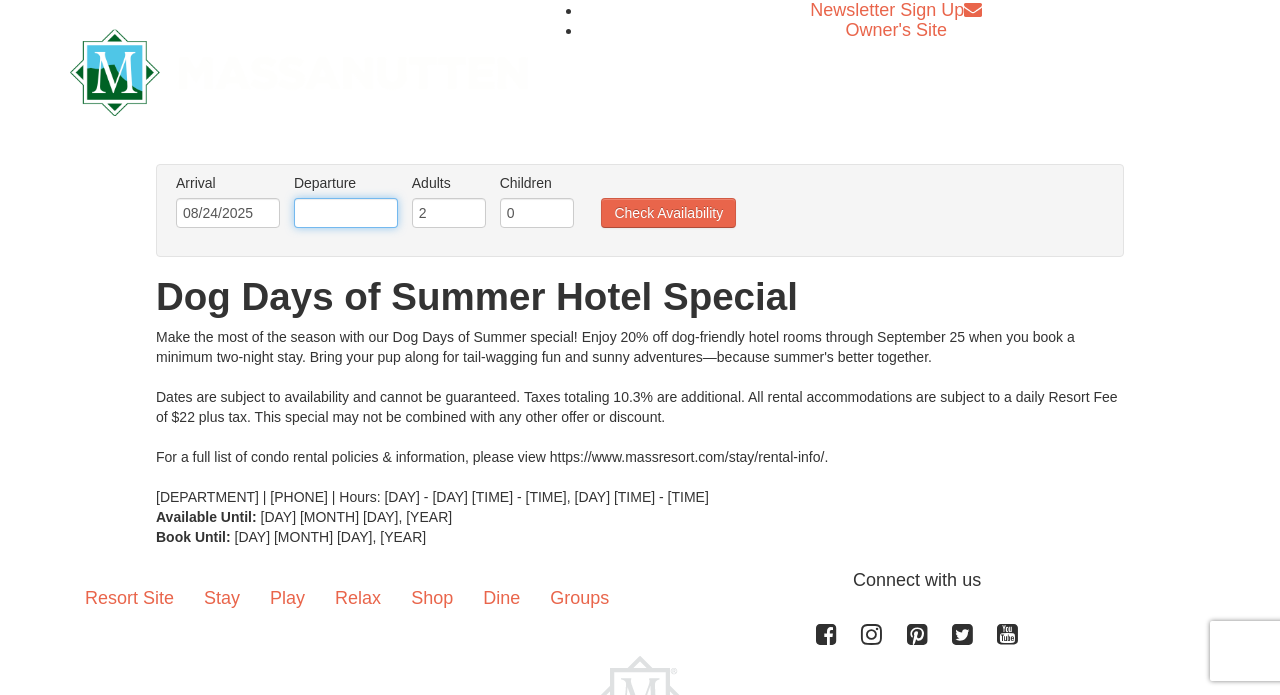 click at bounding box center (346, 213) 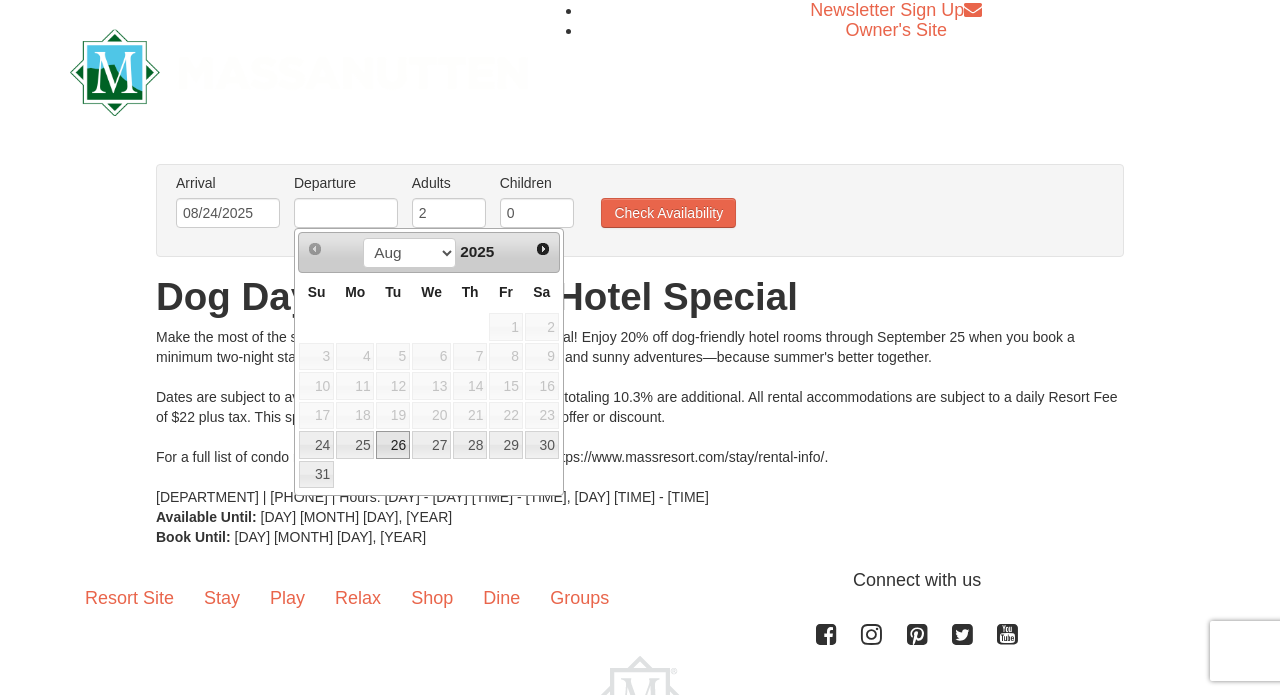 click on "26" at bounding box center [393, 445] 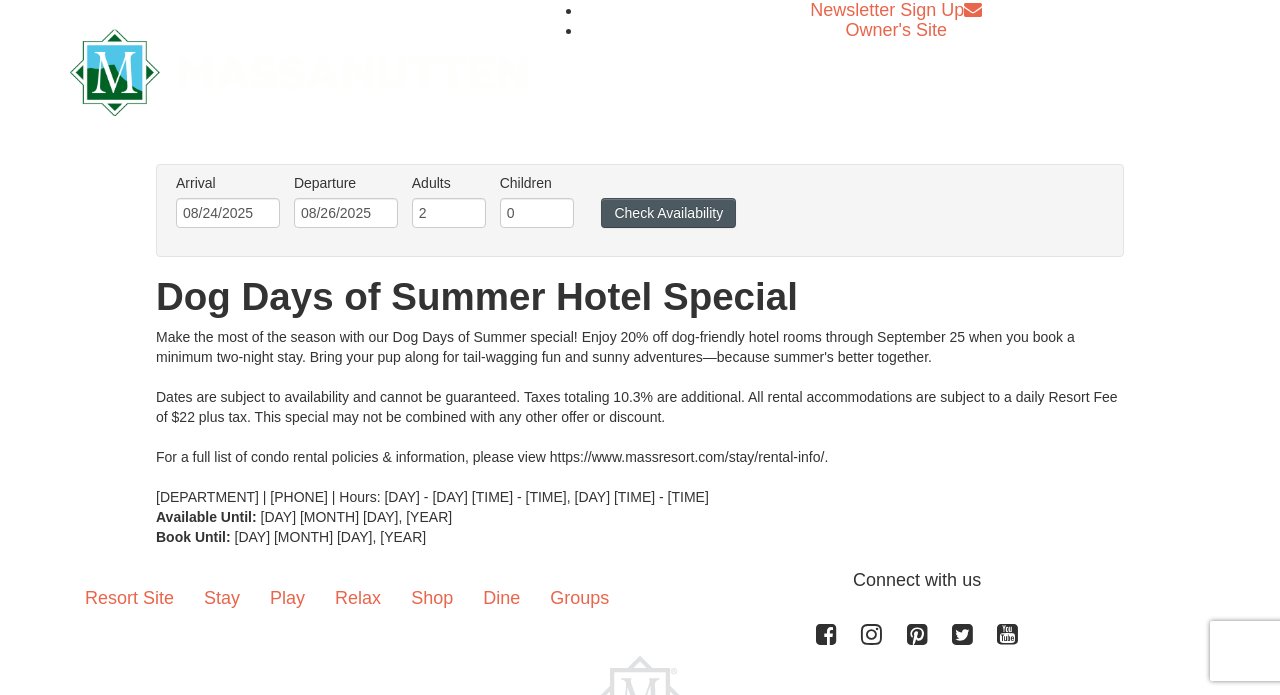 click on "Check Availability" at bounding box center (668, 213) 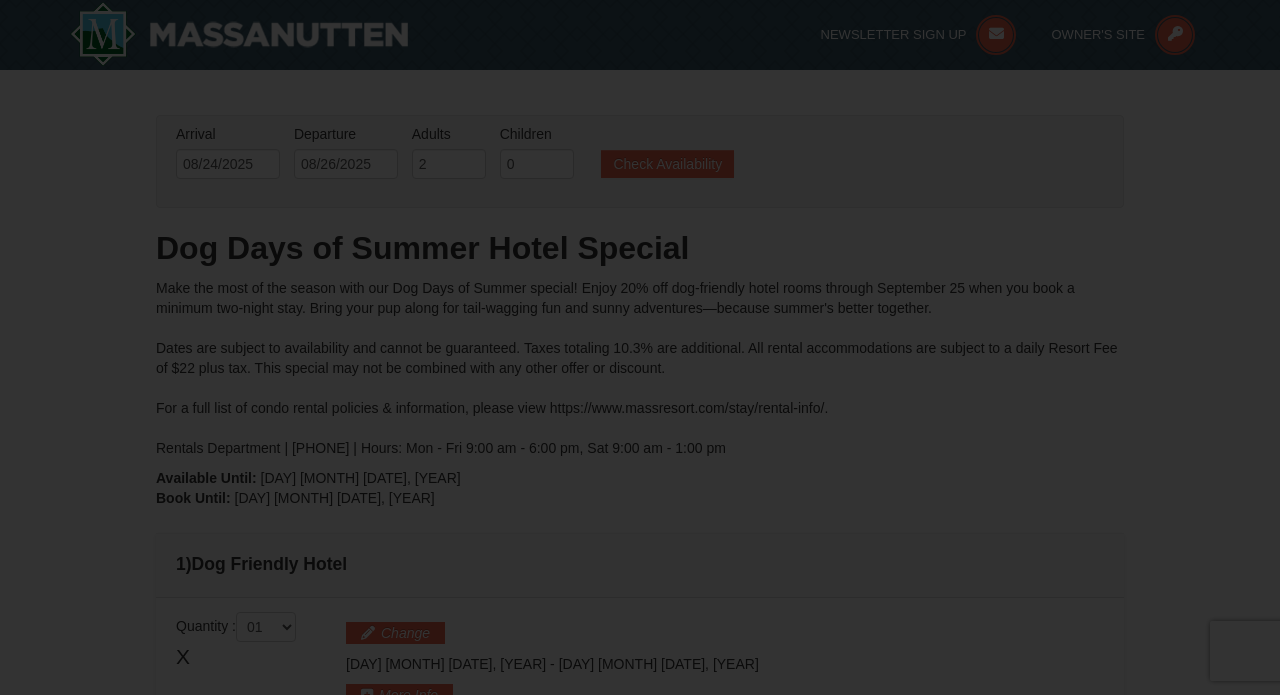 scroll, scrollTop: 298, scrollLeft: 0, axis: vertical 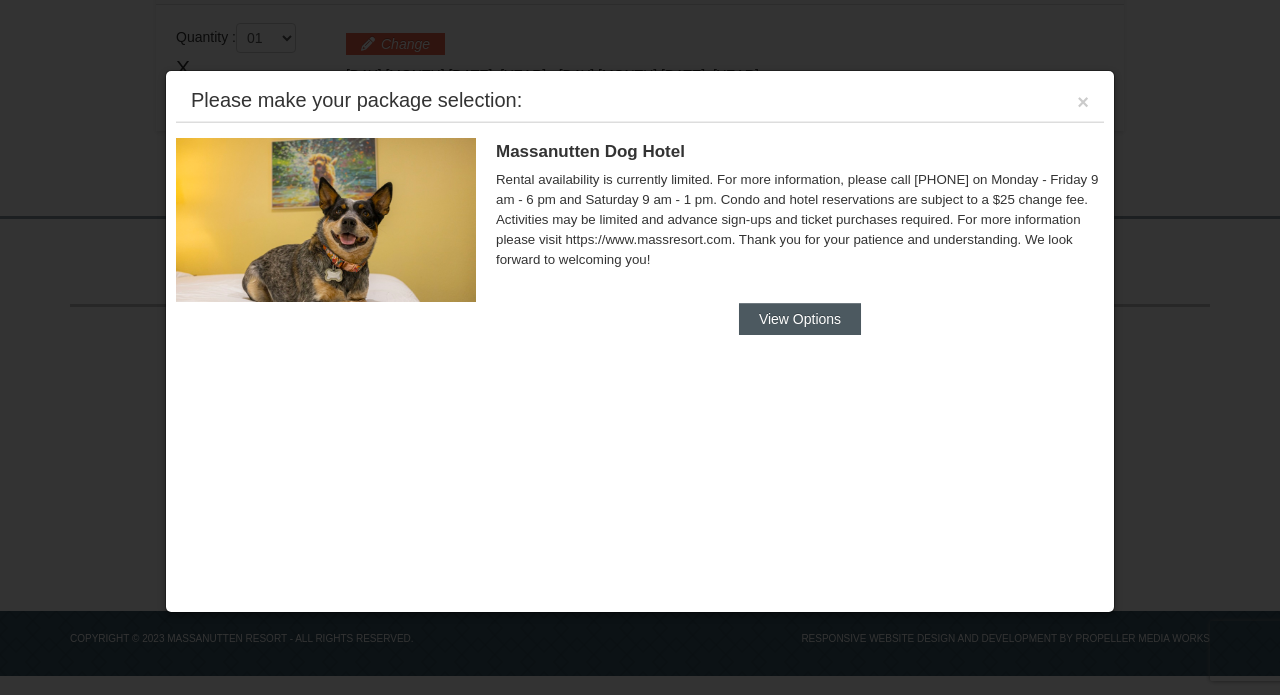 click on "View Options" at bounding box center [800, 319] 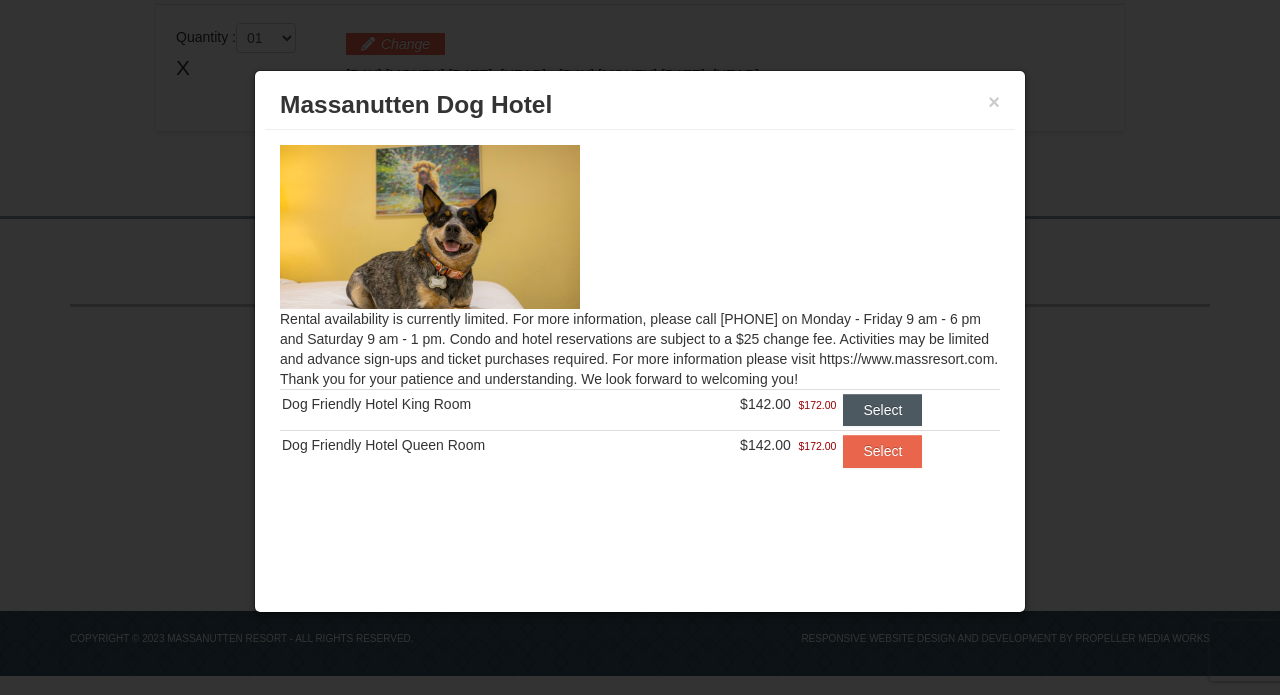 click on "Select" at bounding box center (882, 410) 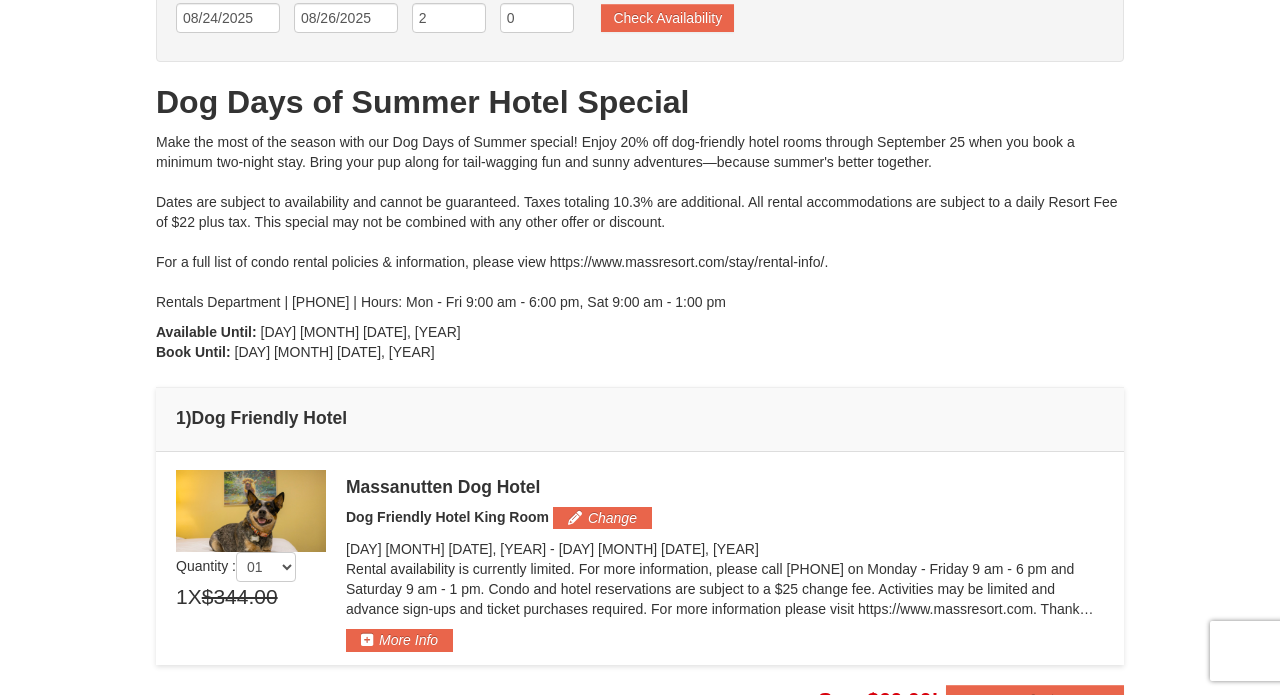 scroll, scrollTop: 173, scrollLeft: 0, axis: vertical 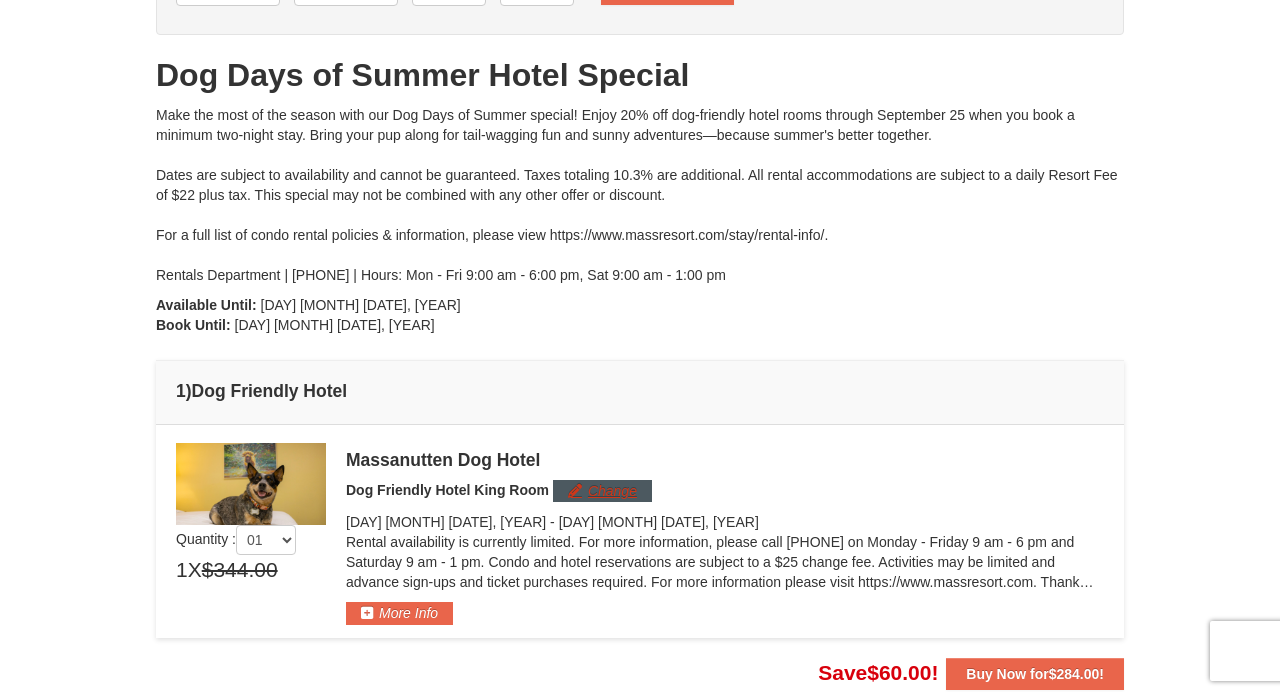 click on "Change" at bounding box center [602, 491] 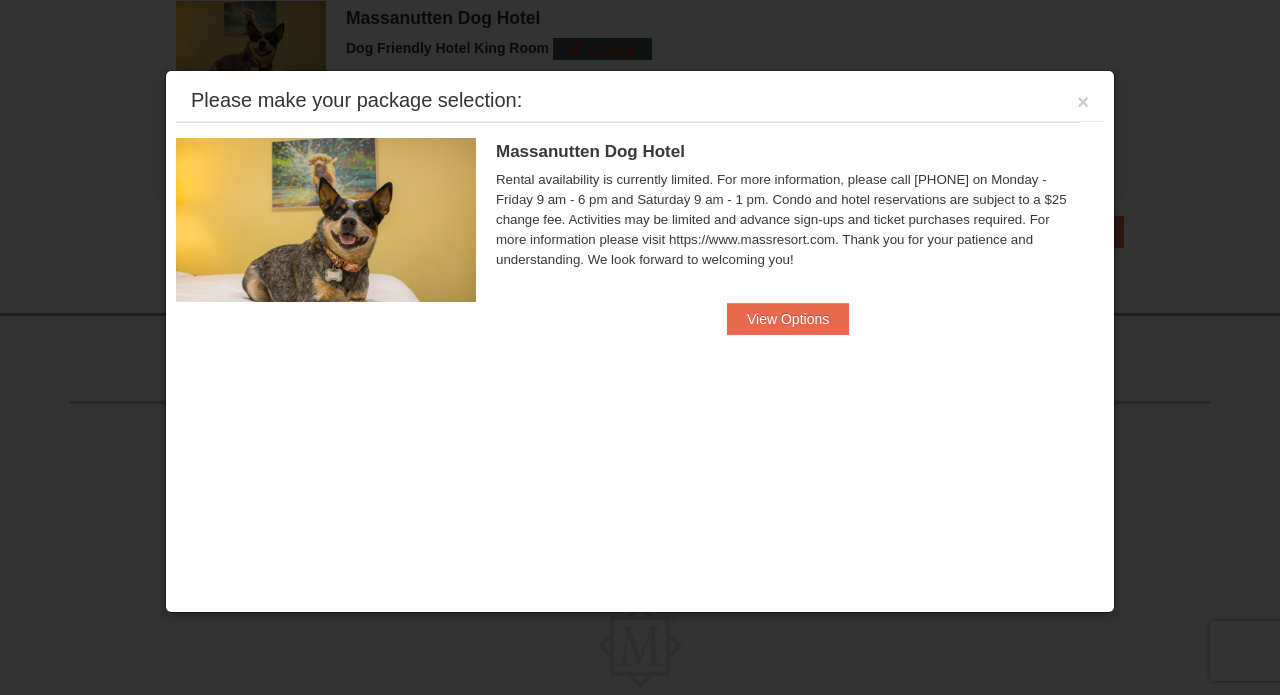 scroll, scrollTop: 616, scrollLeft: 0, axis: vertical 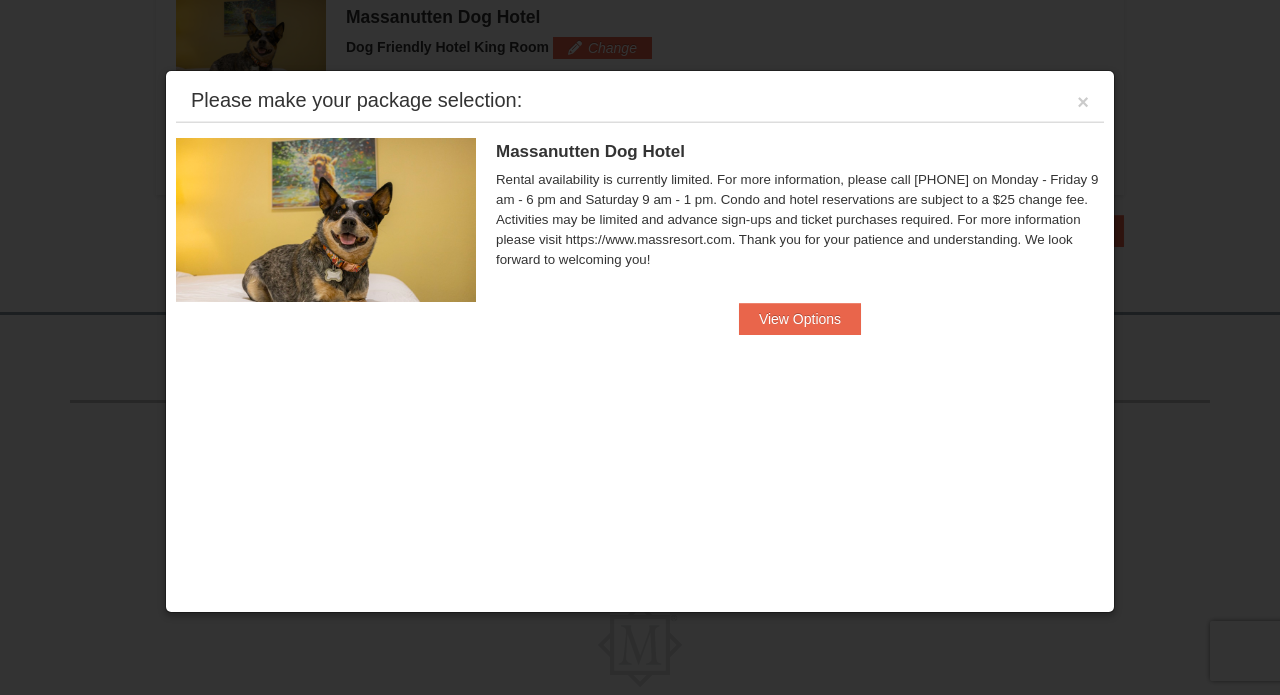 click on "Please make your package selection:
×" at bounding box center [640, 101] 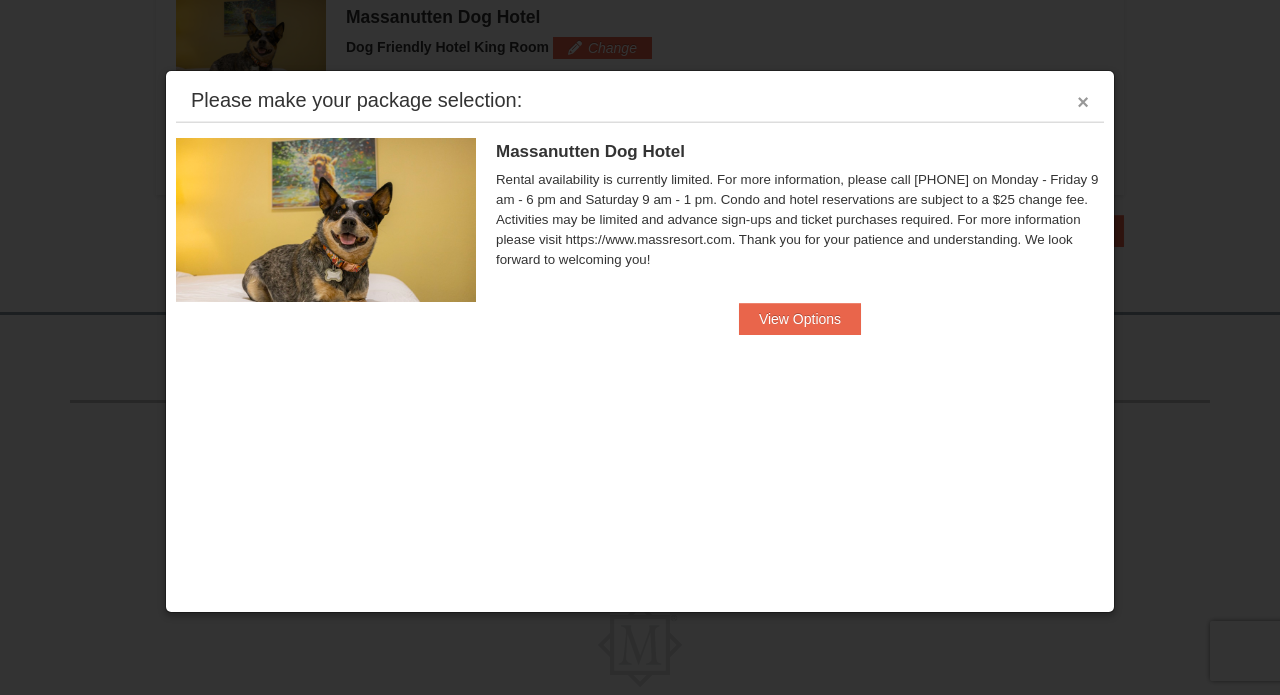 click on "×" at bounding box center [1083, 102] 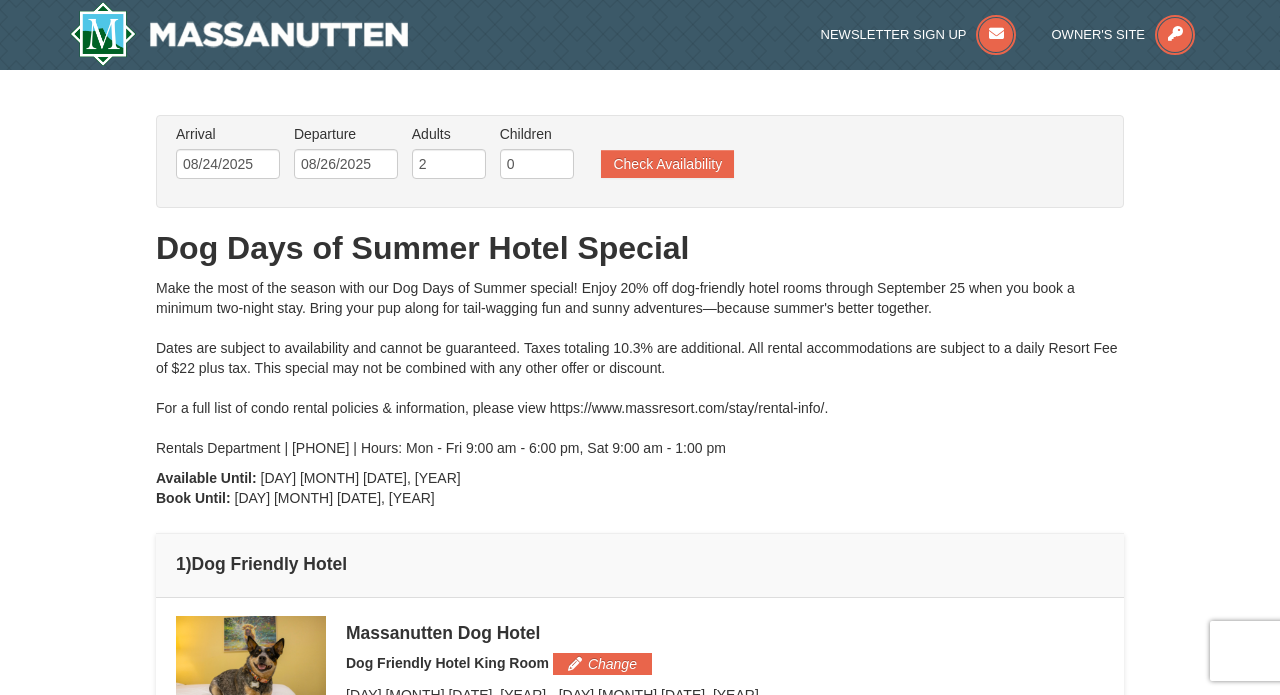 scroll, scrollTop: 0, scrollLeft: 0, axis: both 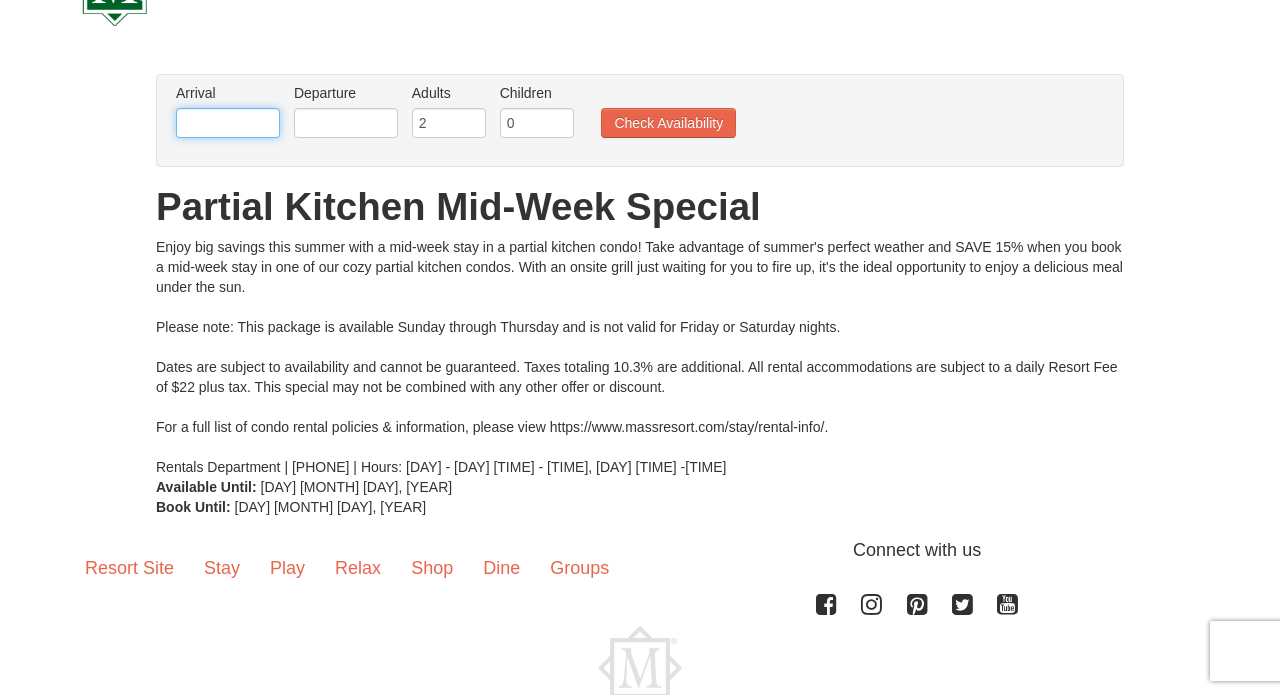 click at bounding box center [228, 123] 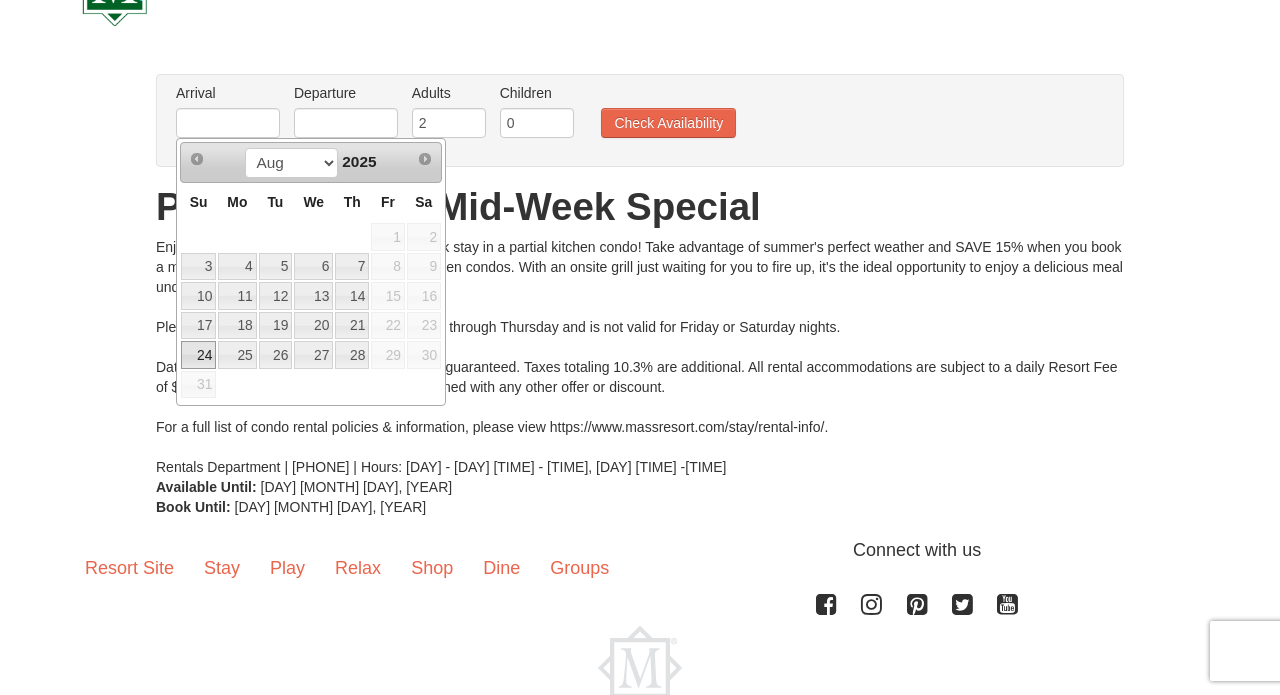 click on "24" at bounding box center (198, 355) 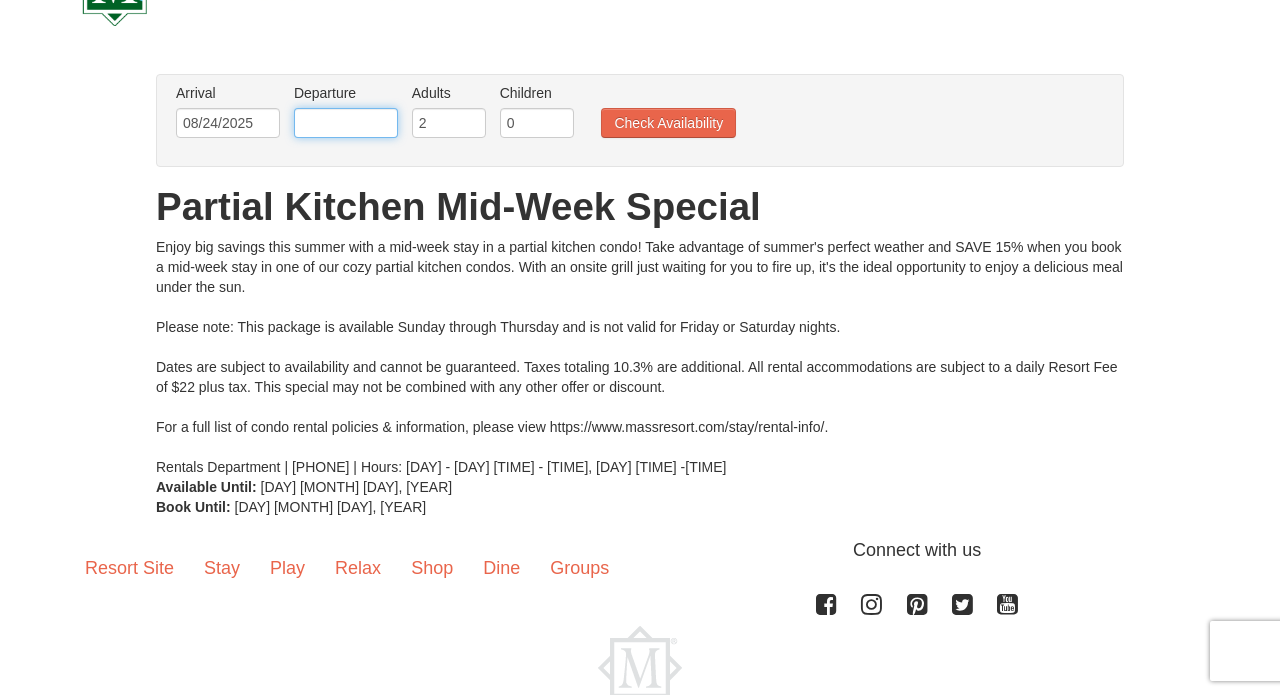click at bounding box center [346, 123] 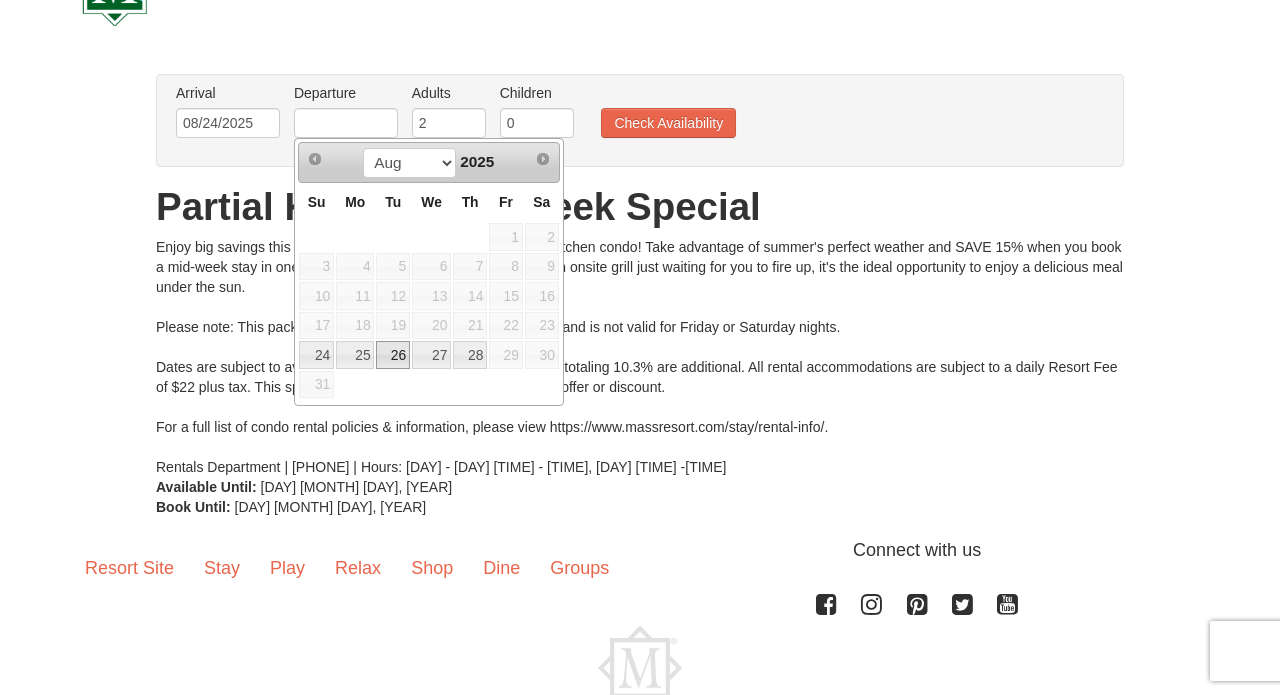 click on "26" at bounding box center (393, 355) 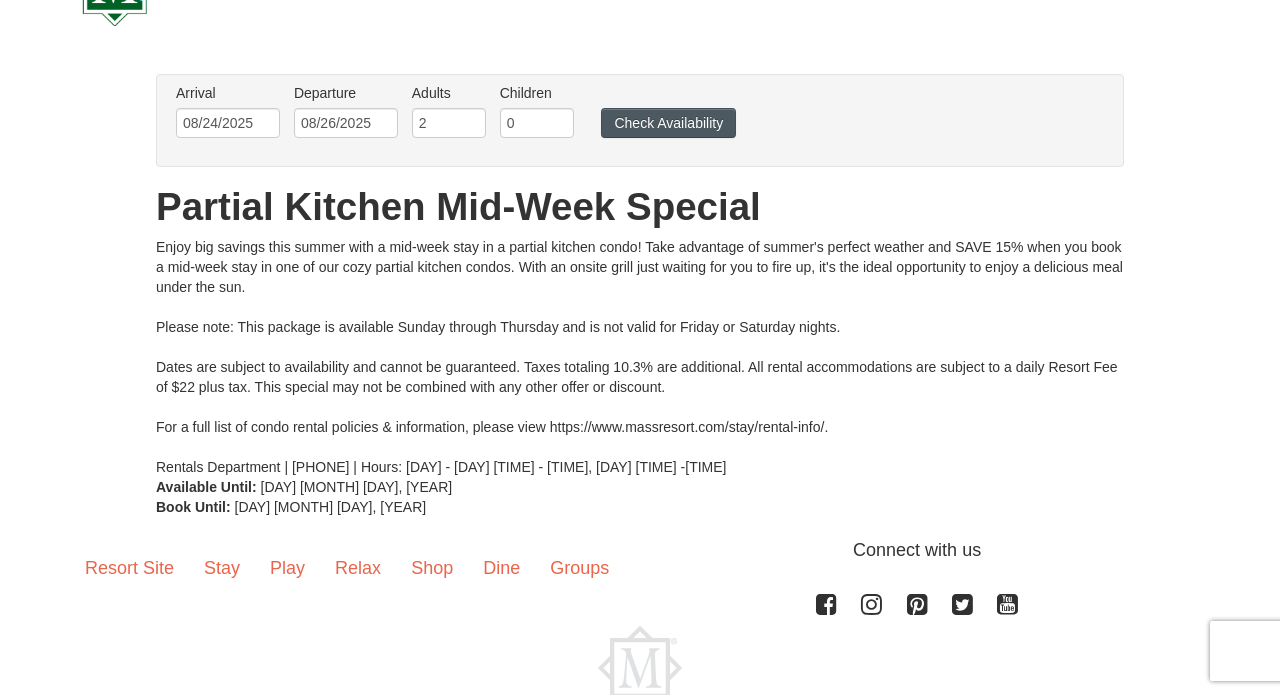 click on "Check Availability" at bounding box center (668, 123) 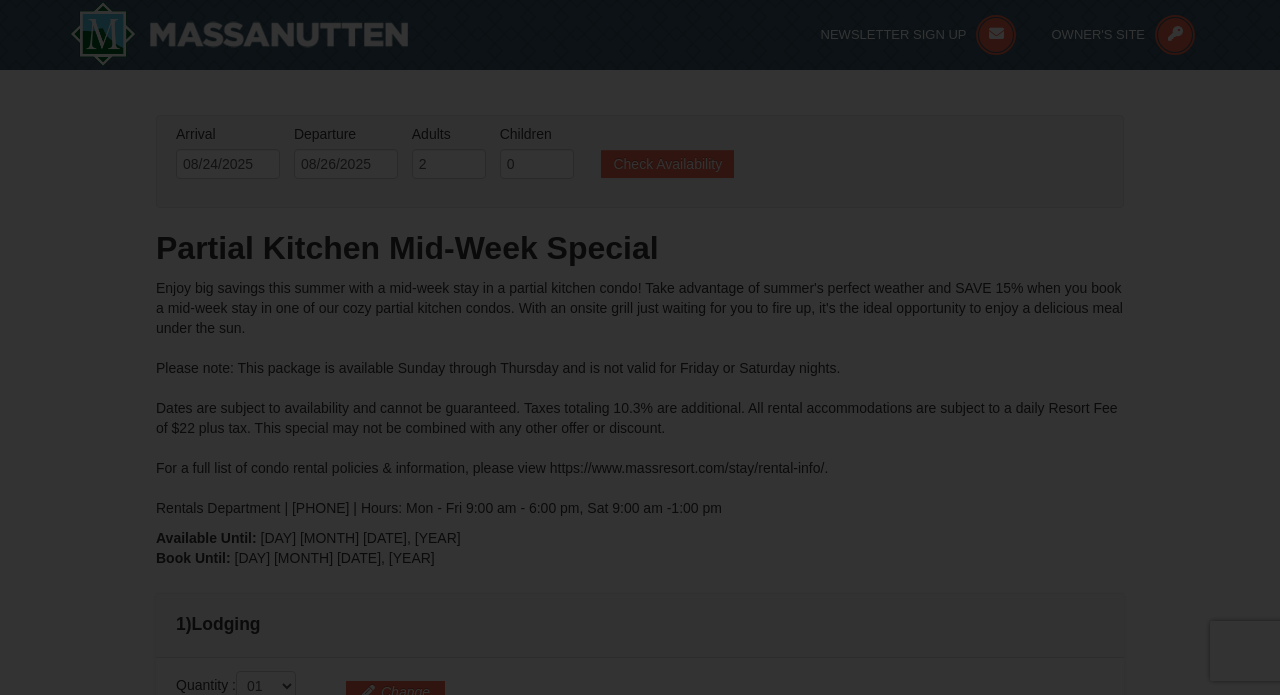scroll, scrollTop: 51, scrollLeft: 0, axis: vertical 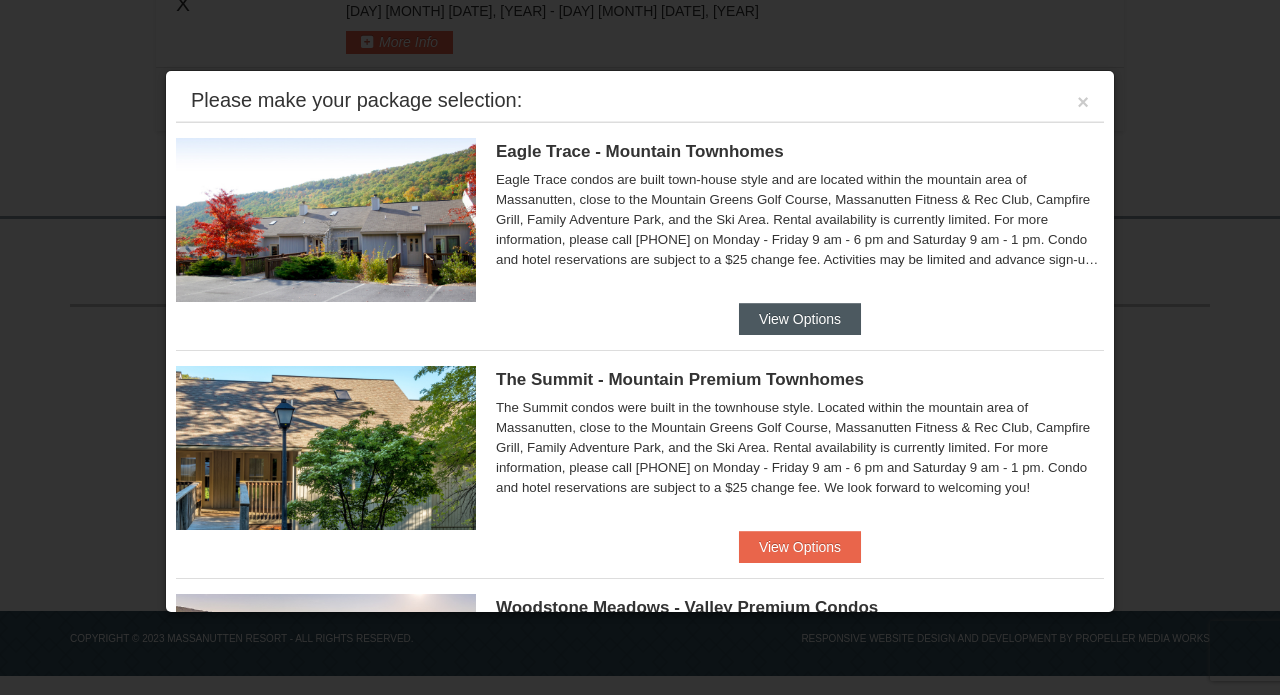 click on "View Options" at bounding box center (800, 319) 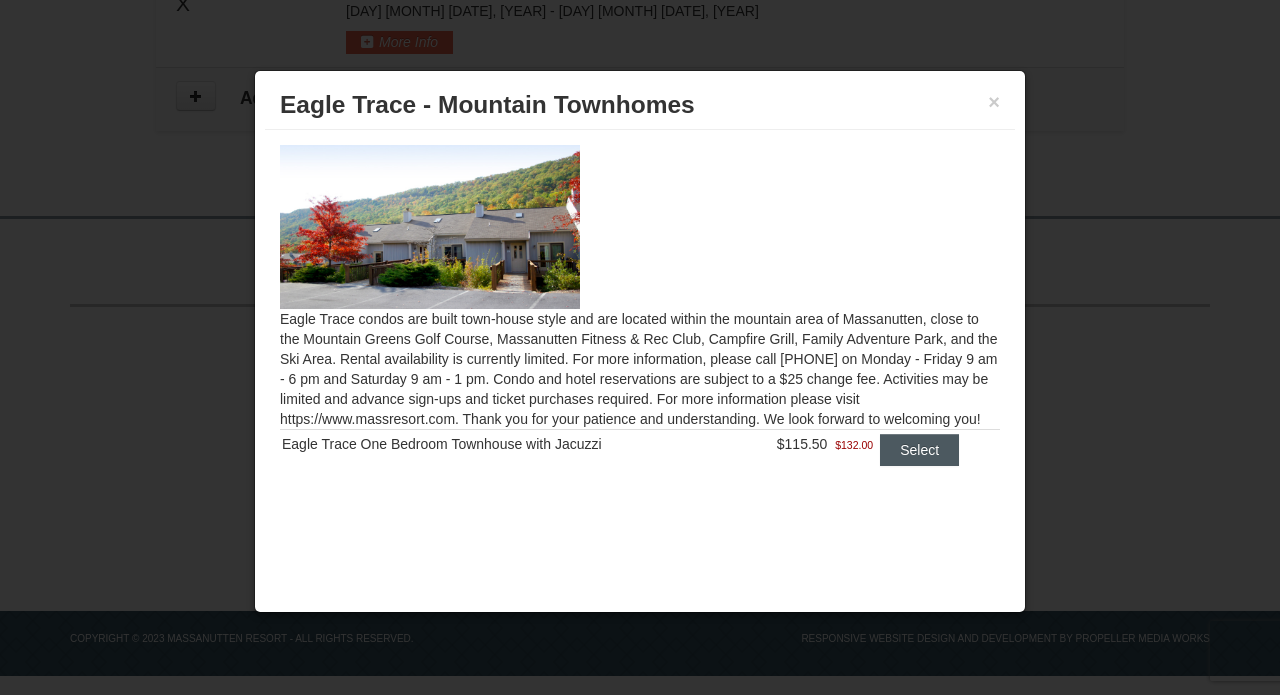 click on "Select" at bounding box center [919, 450] 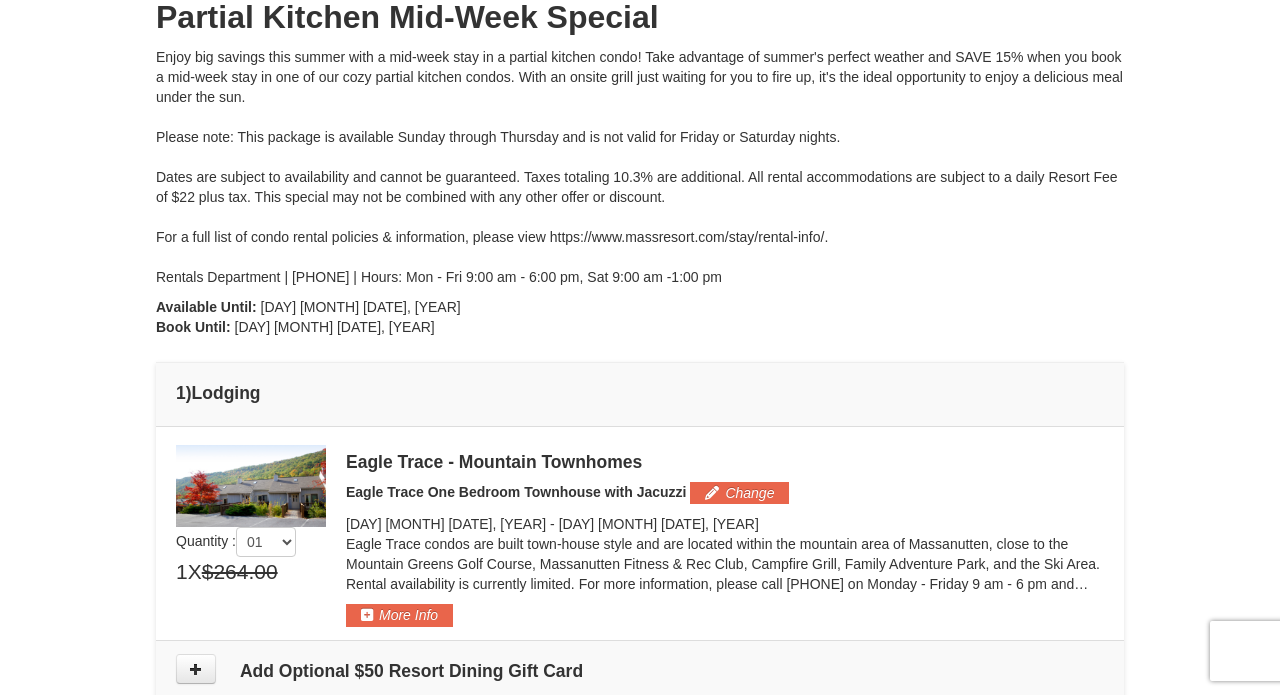 scroll, scrollTop: 269, scrollLeft: 0, axis: vertical 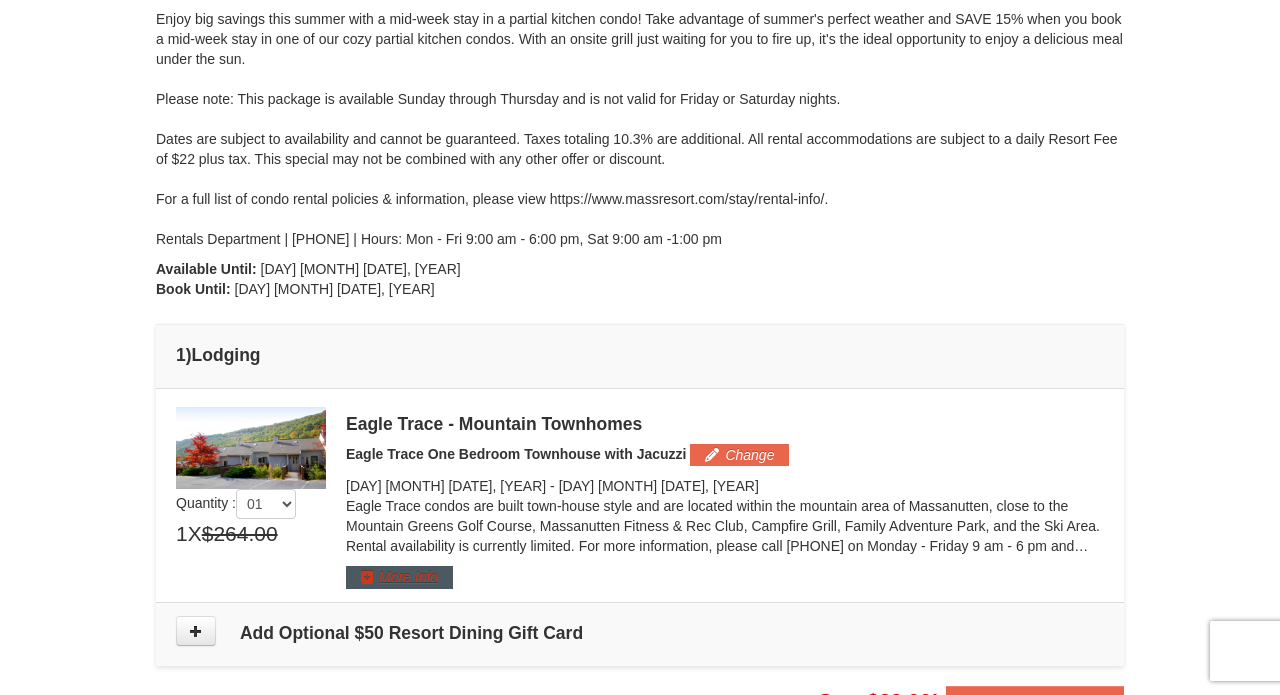 click on "More Info" at bounding box center [399, 577] 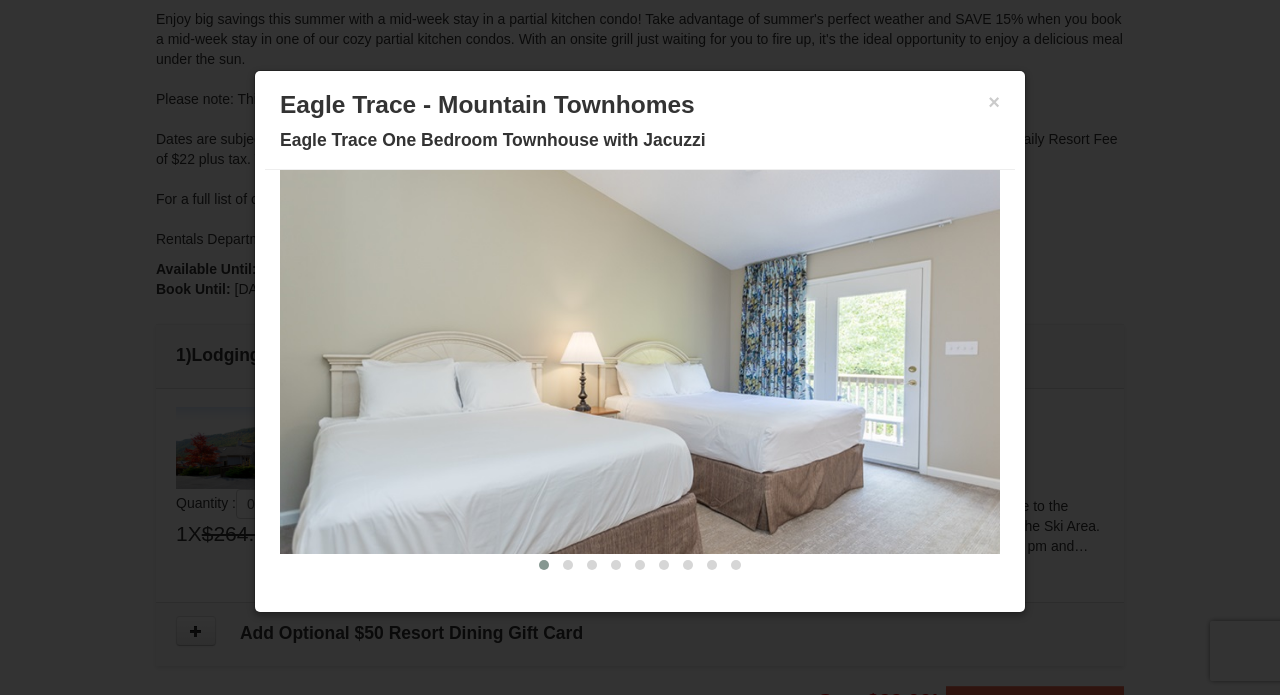 scroll, scrollTop: 83, scrollLeft: 0, axis: vertical 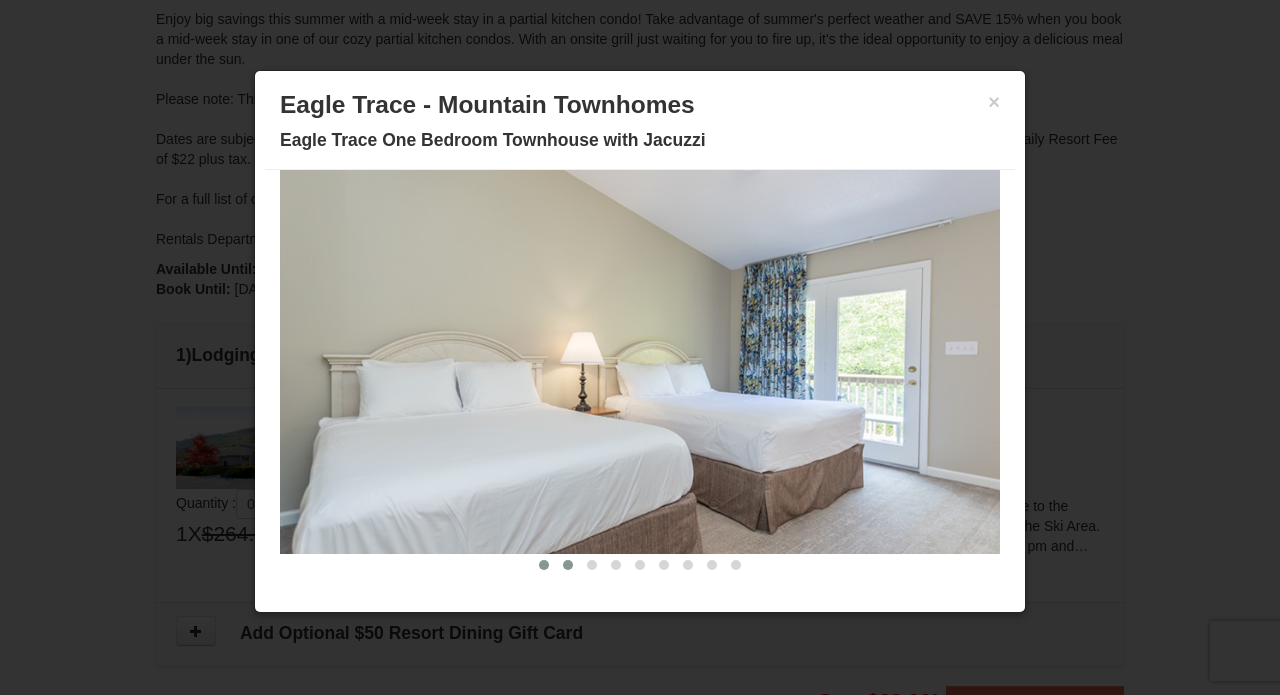 click at bounding box center [568, 565] 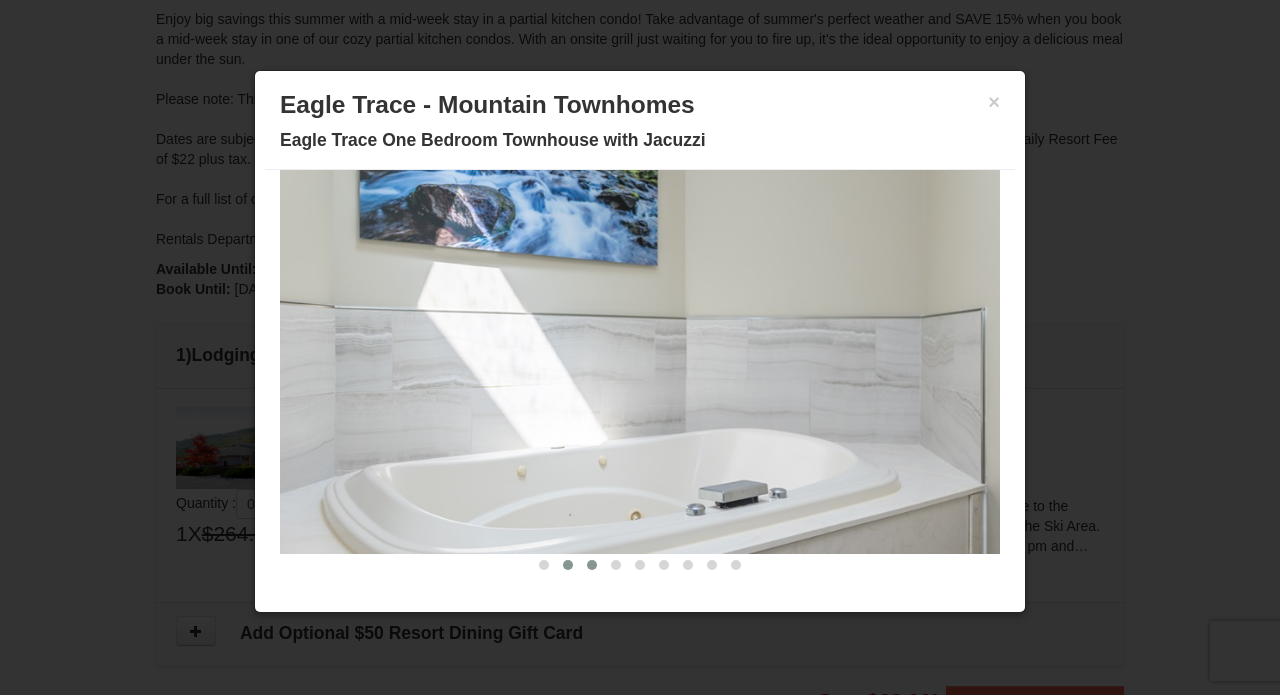 click at bounding box center [592, 565] 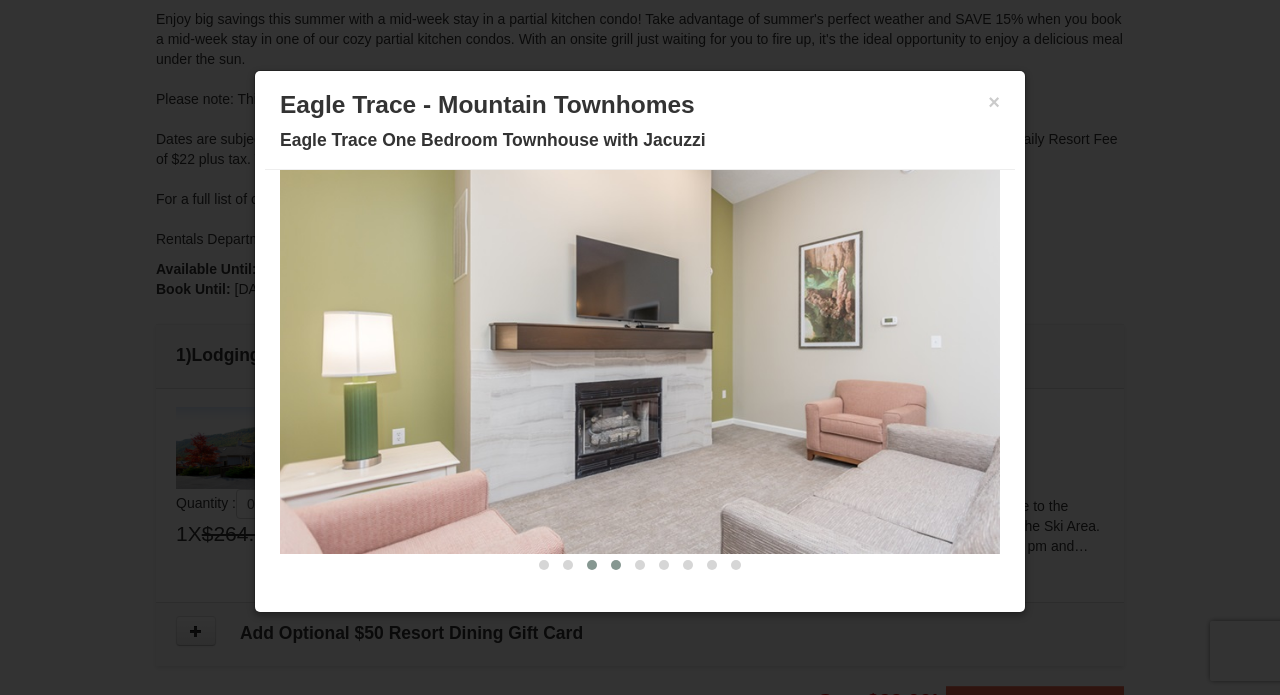 click at bounding box center (616, 565) 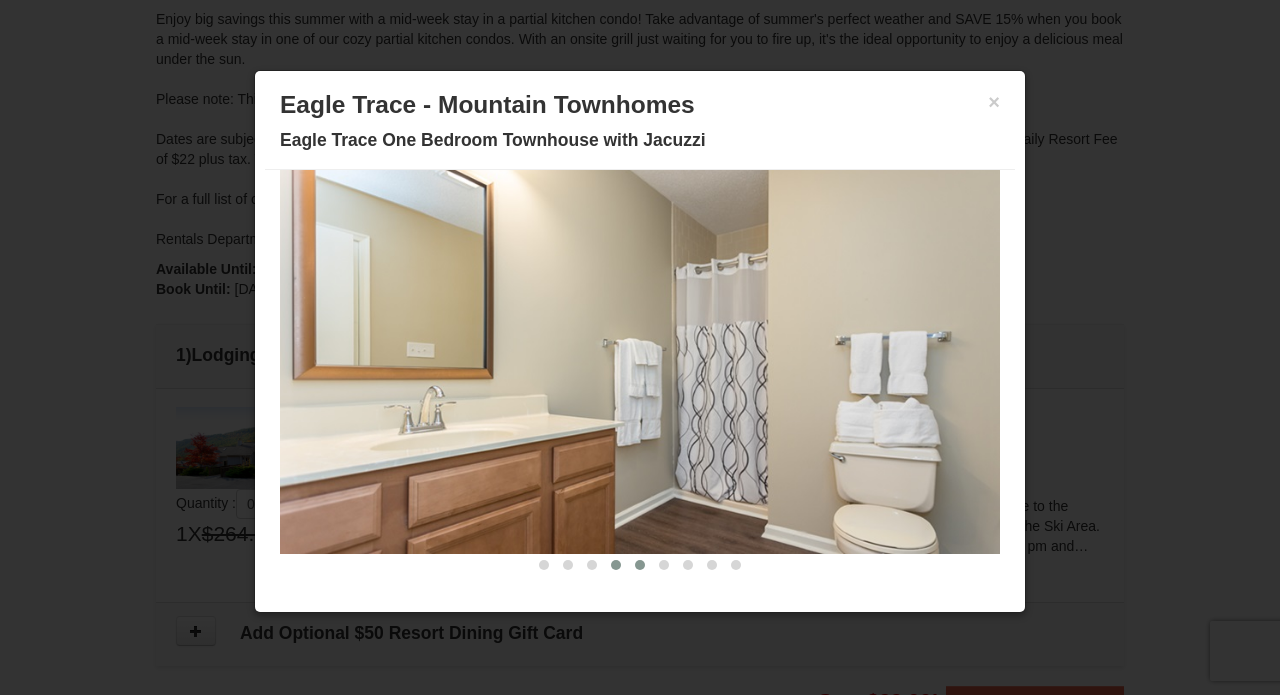 click at bounding box center [640, 565] 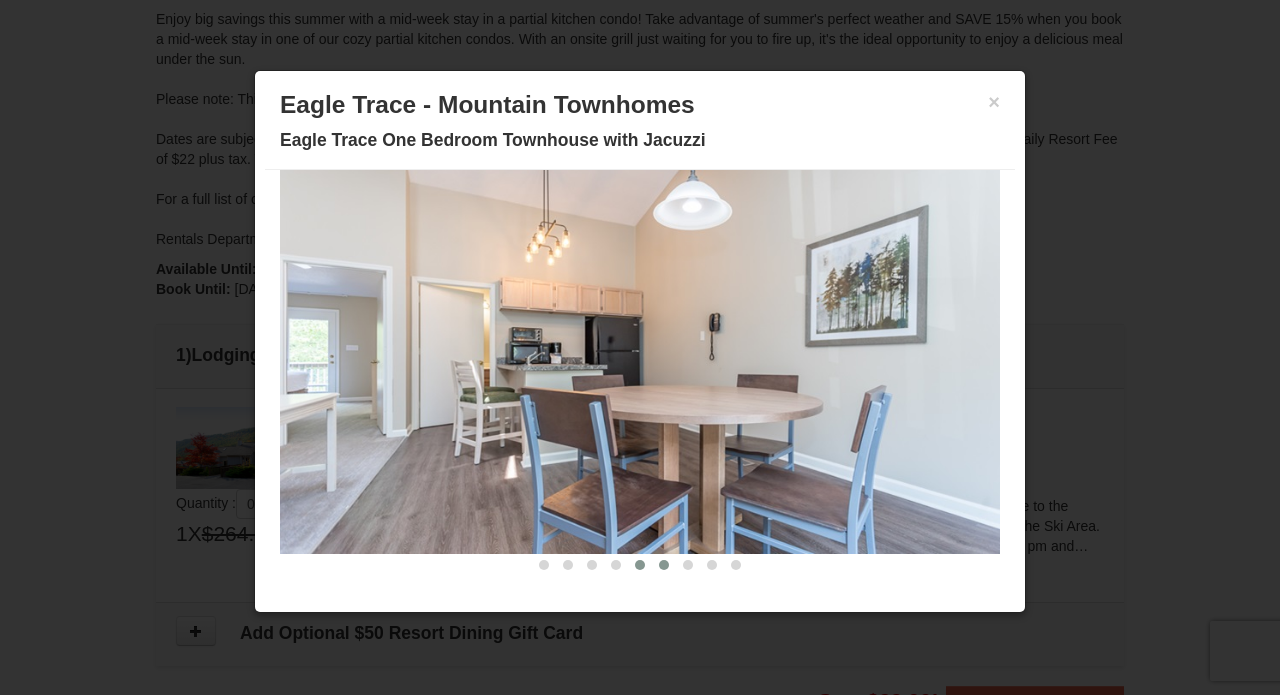 click at bounding box center (664, 565) 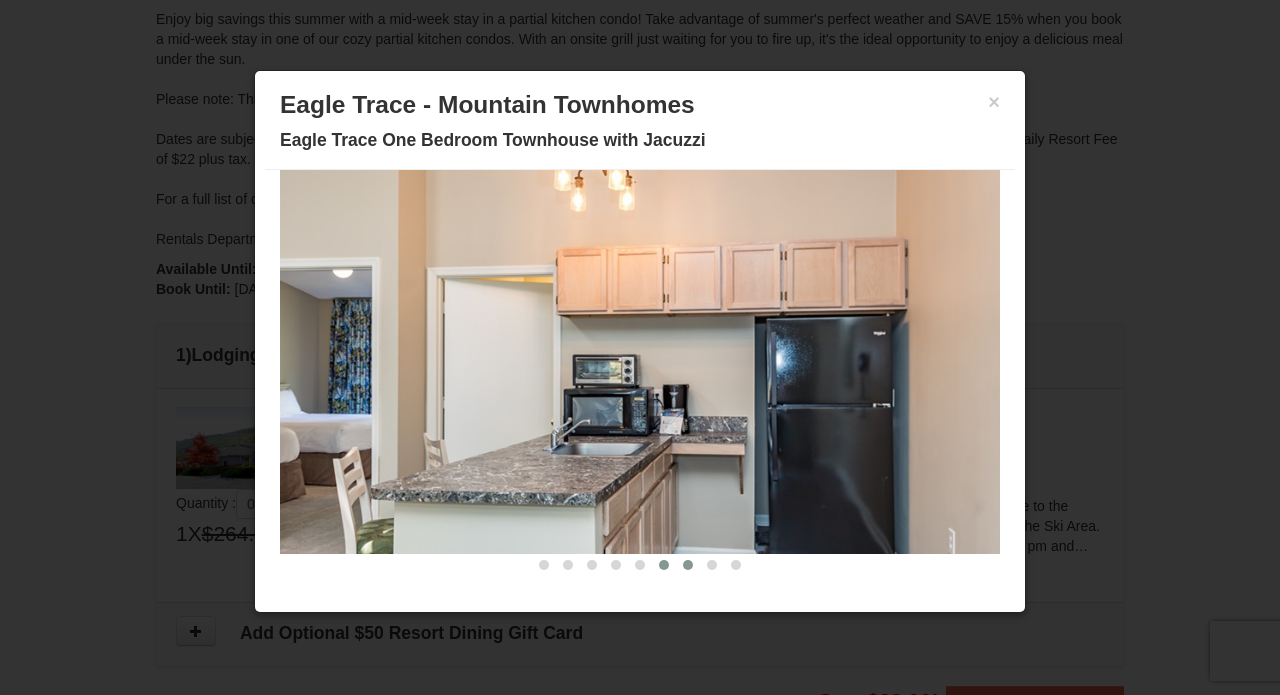 click at bounding box center [688, 565] 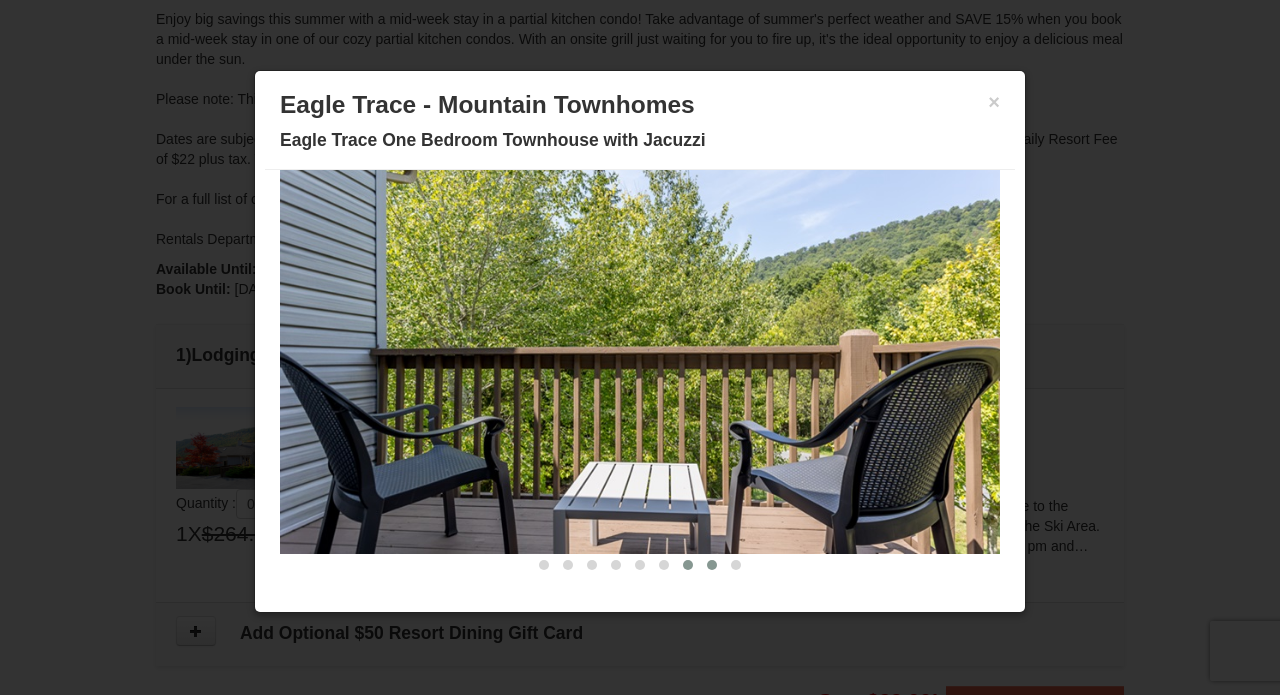 click at bounding box center (712, 565) 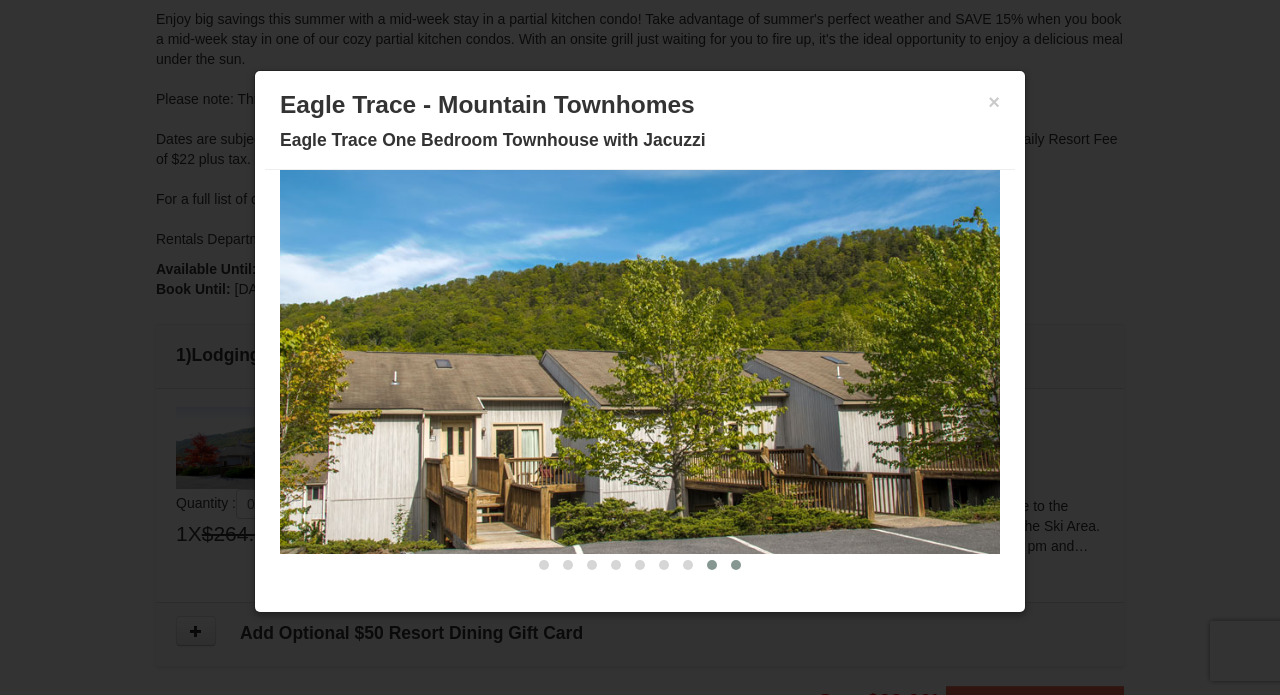 click at bounding box center [736, 565] 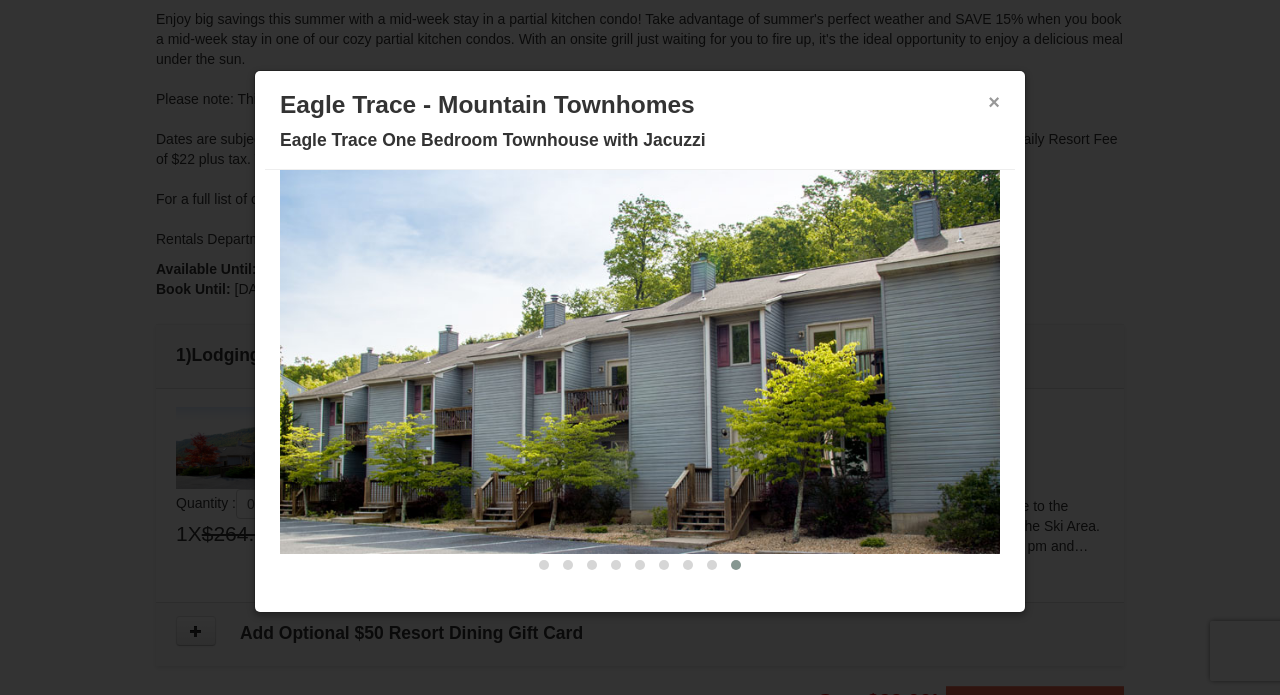 click on "×" at bounding box center [994, 102] 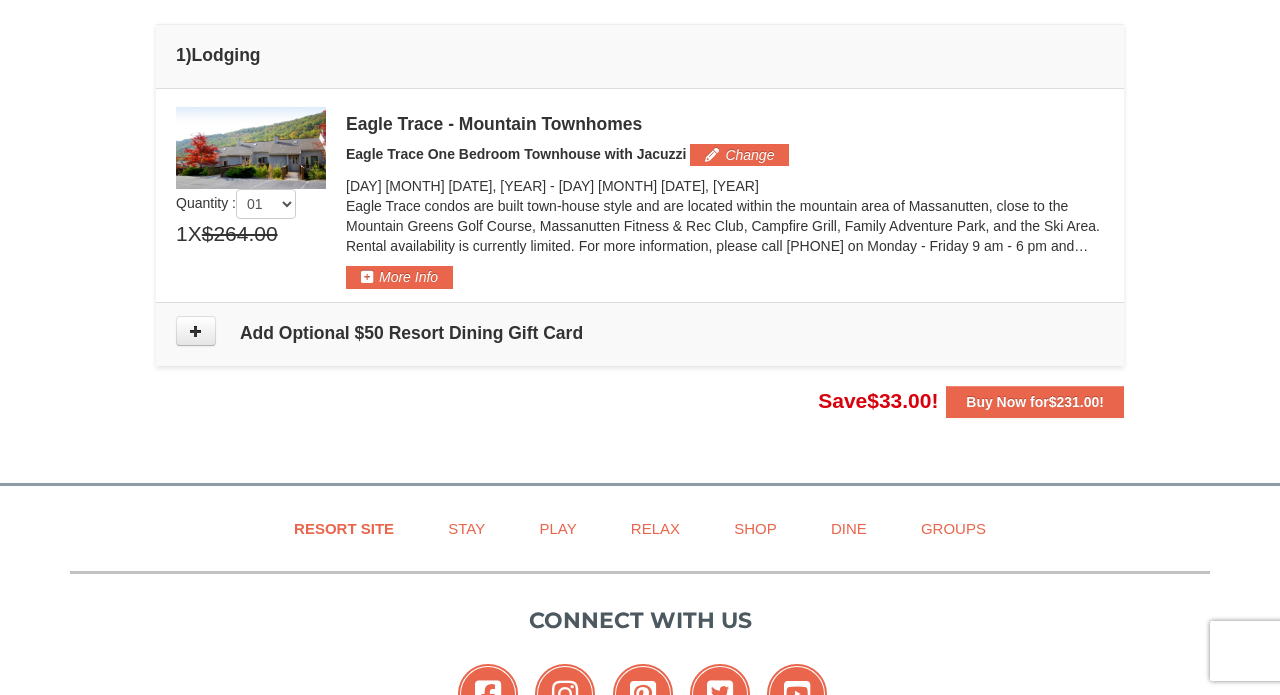 scroll, scrollTop: 571, scrollLeft: 0, axis: vertical 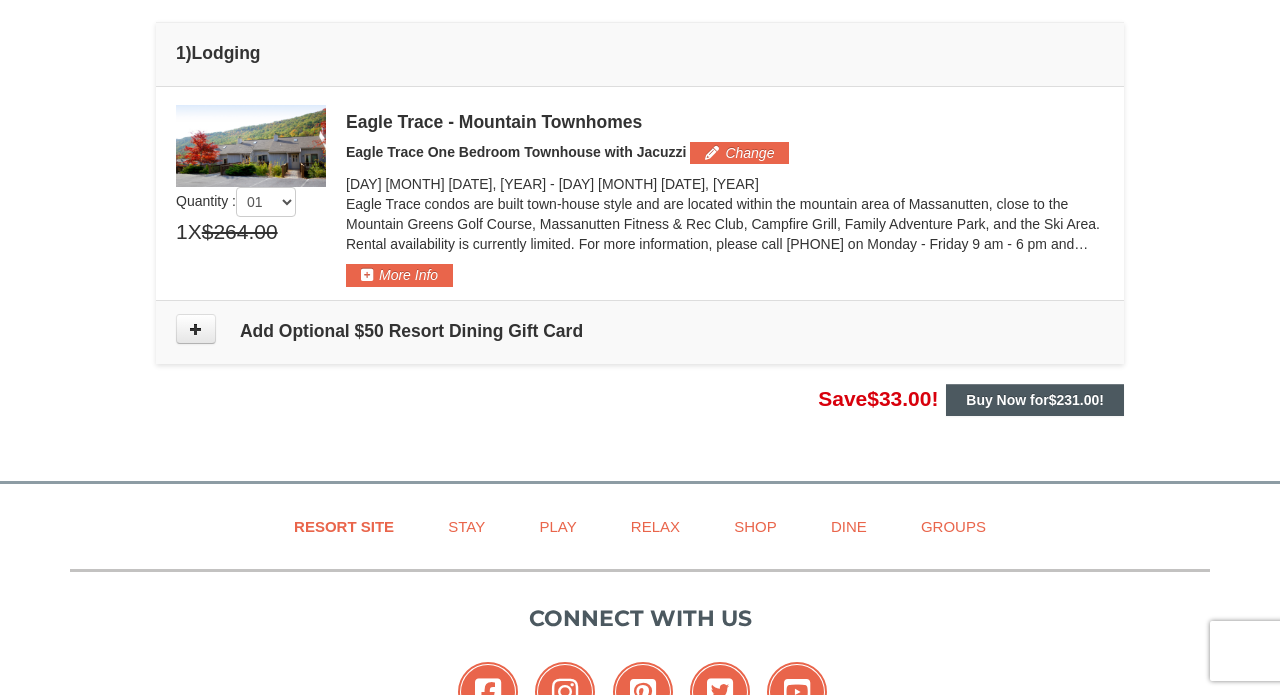 click on "Buy Now for
$231.00 !" at bounding box center (1035, 400) 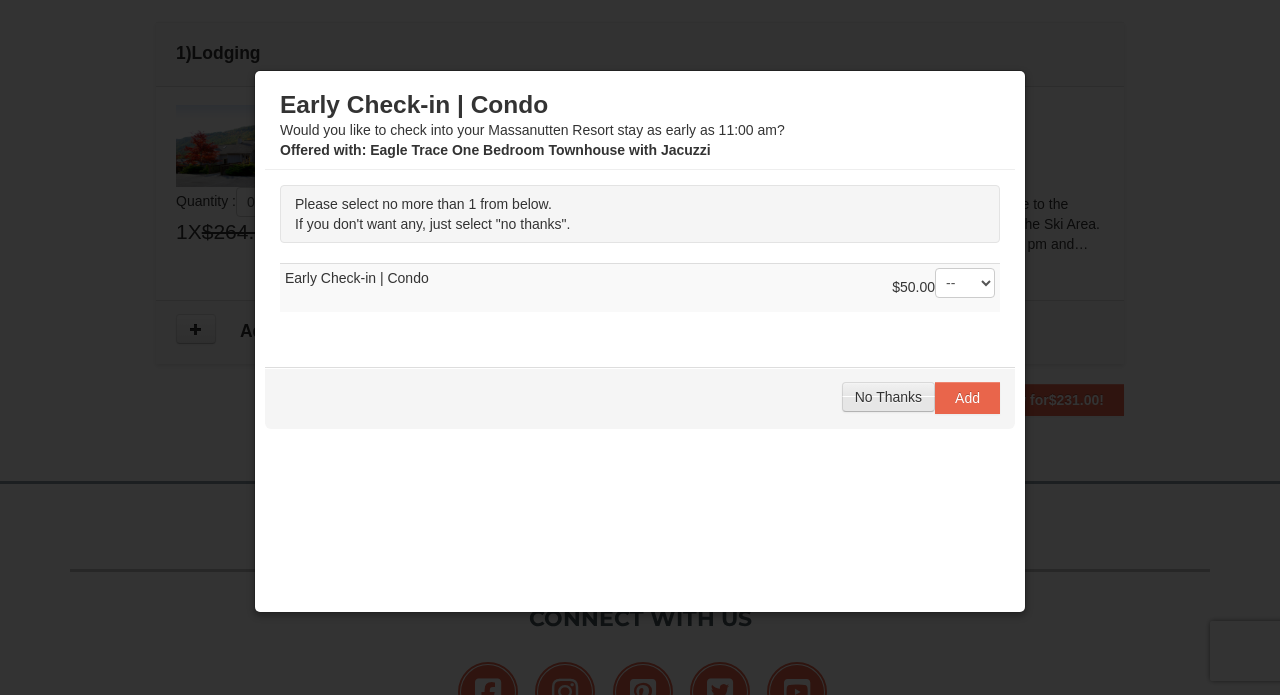 click on "No Thanks" at bounding box center [888, 397] 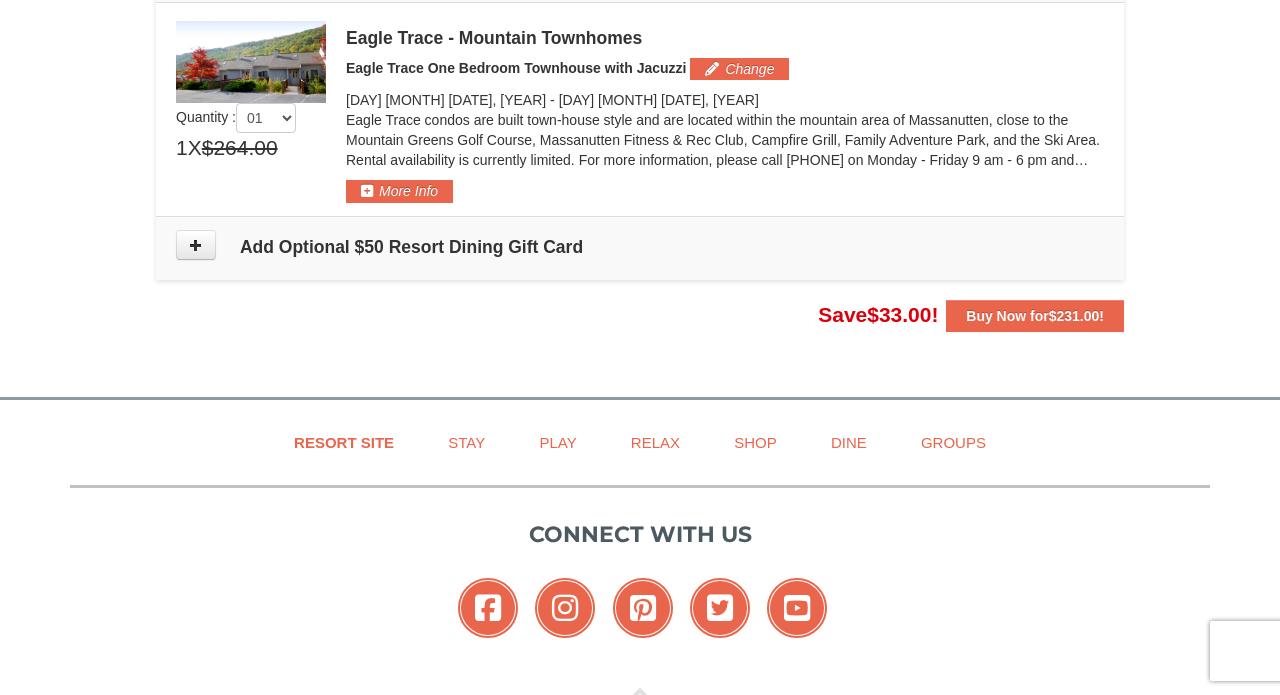 scroll, scrollTop: 658, scrollLeft: 0, axis: vertical 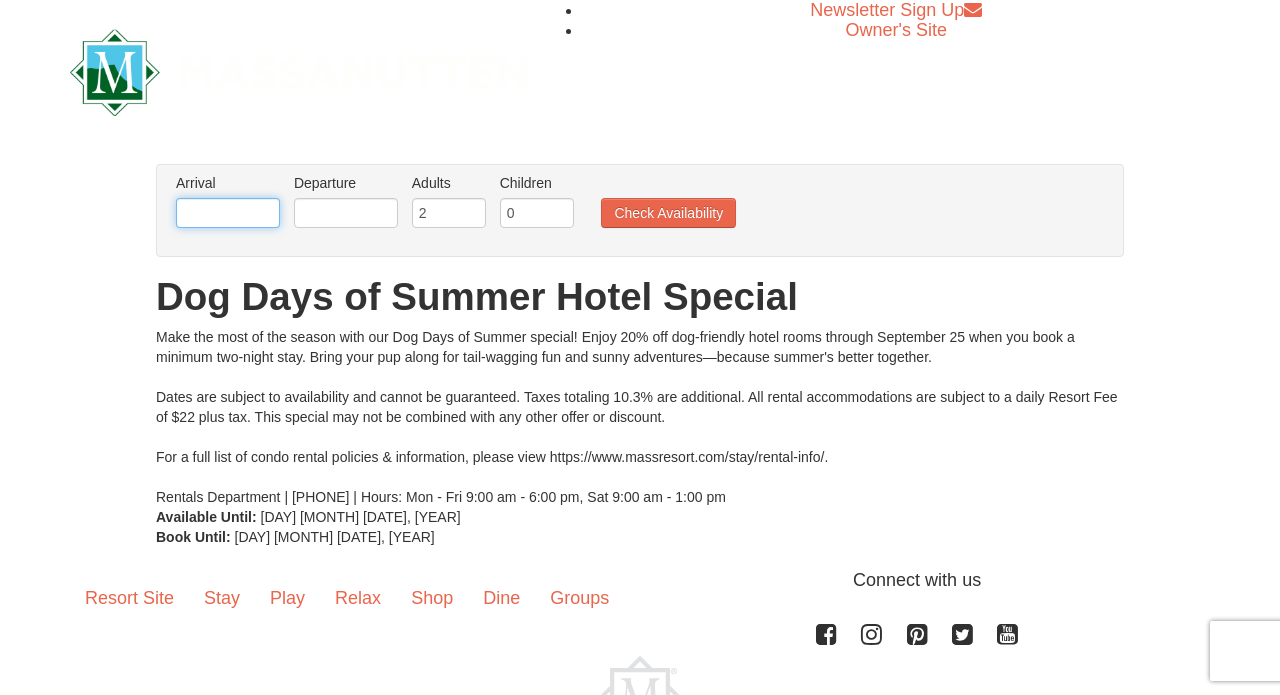 click at bounding box center (228, 213) 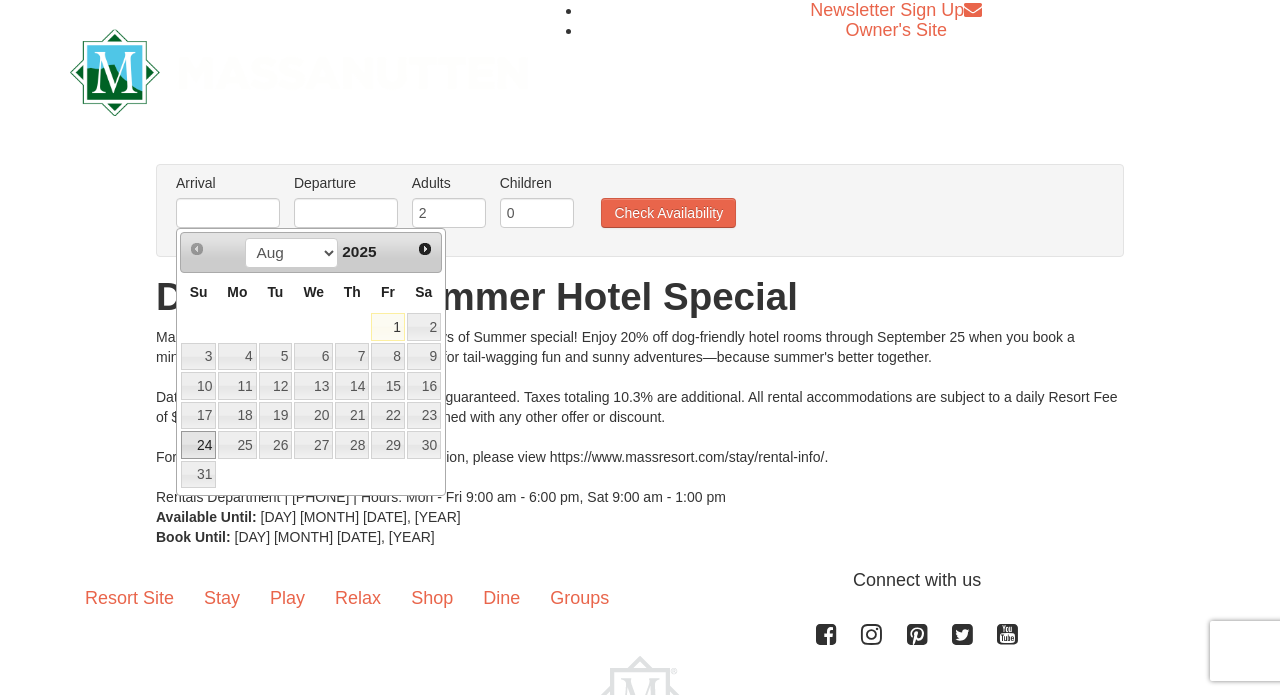 click on "24" at bounding box center (198, 445) 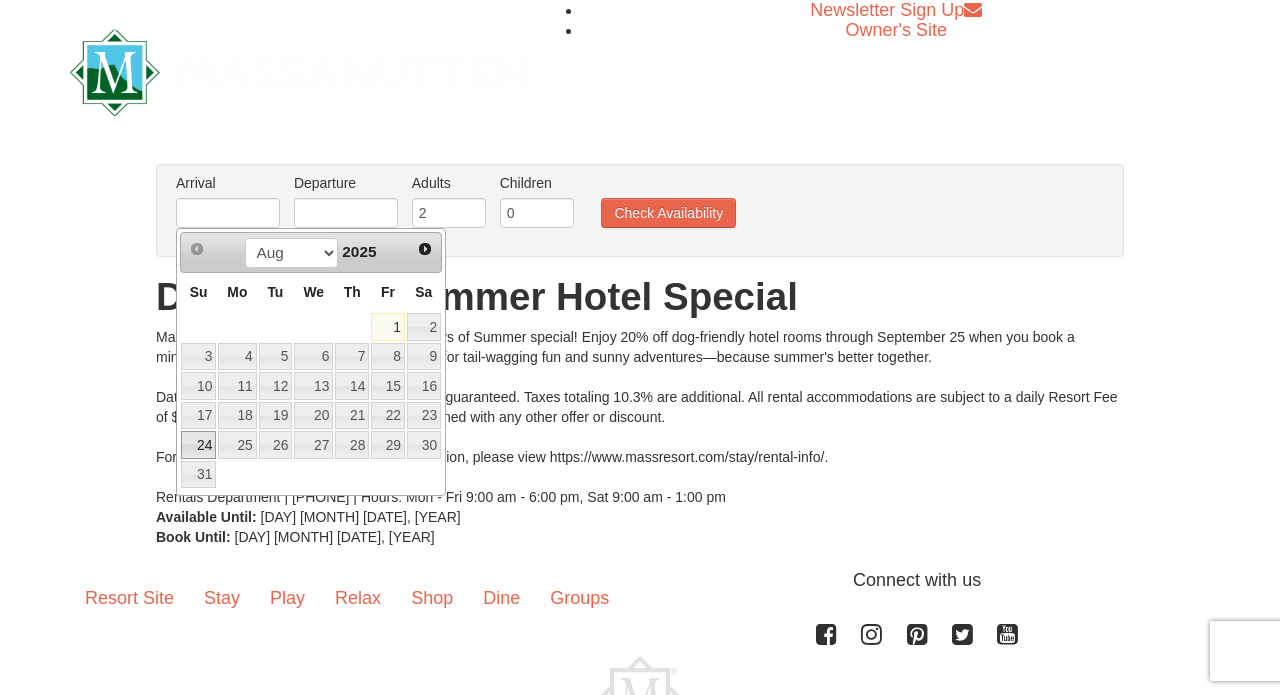 type on "08/24/2025" 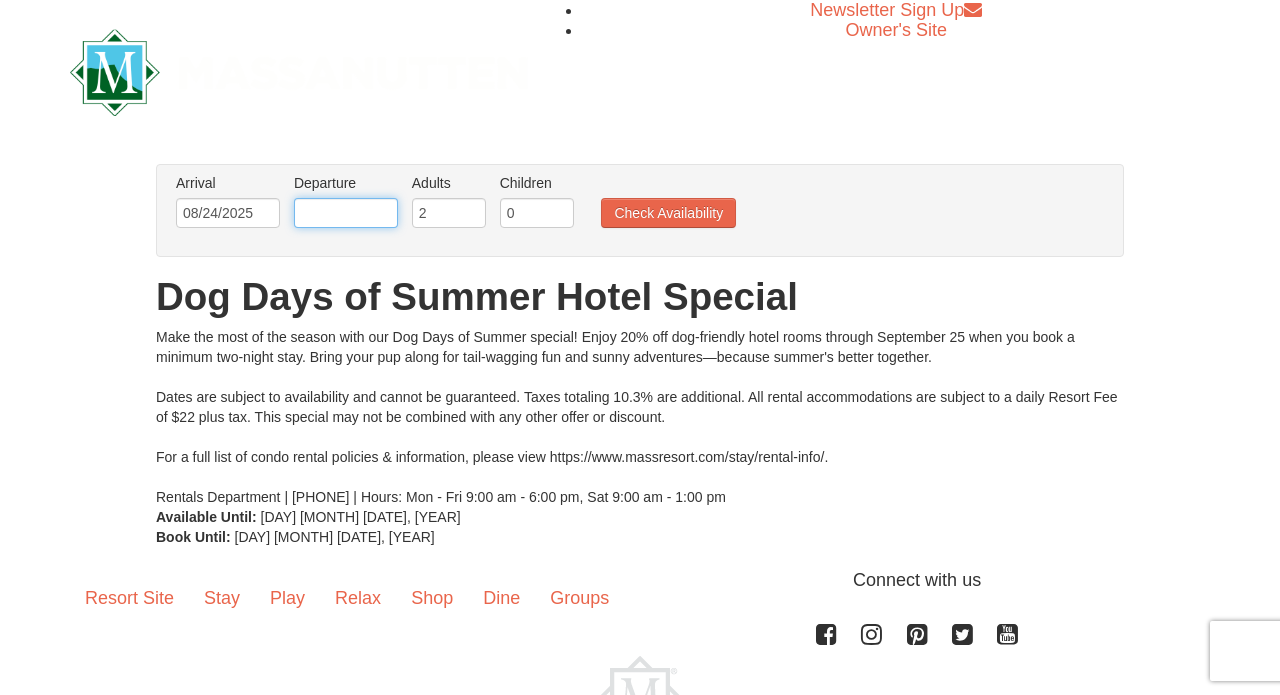 click at bounding box center [346, 213] 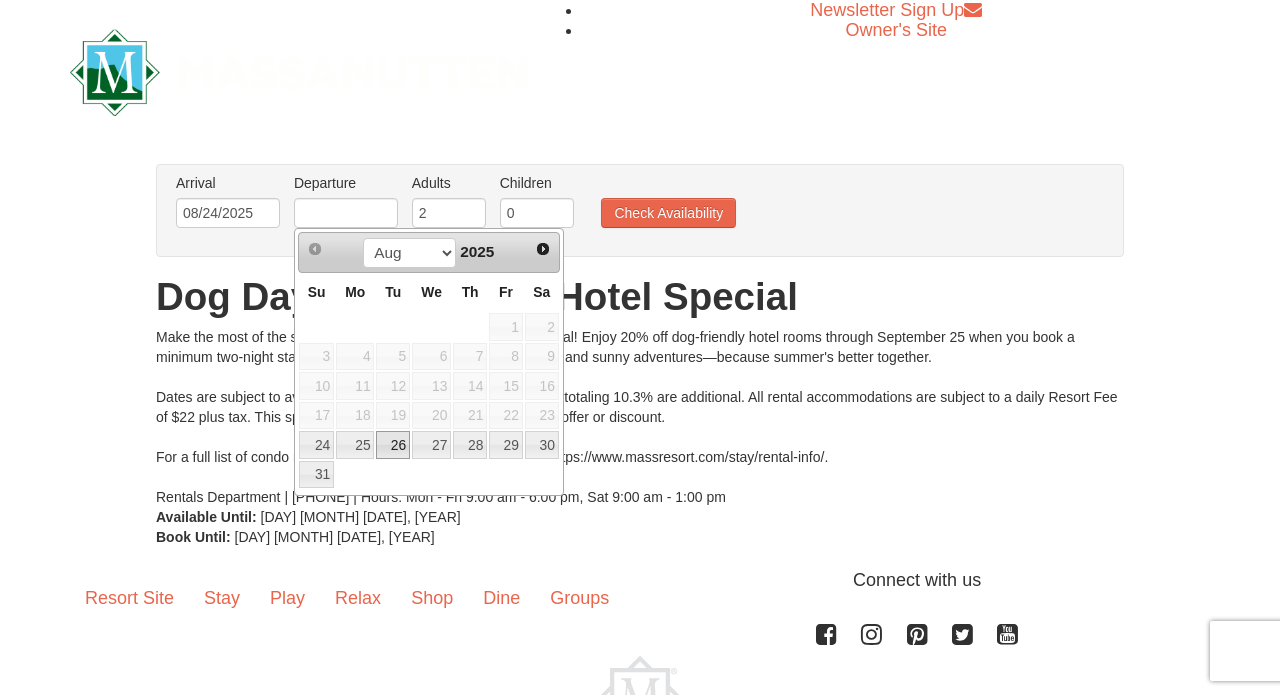 click on "26" at bounding box center [393, 445] 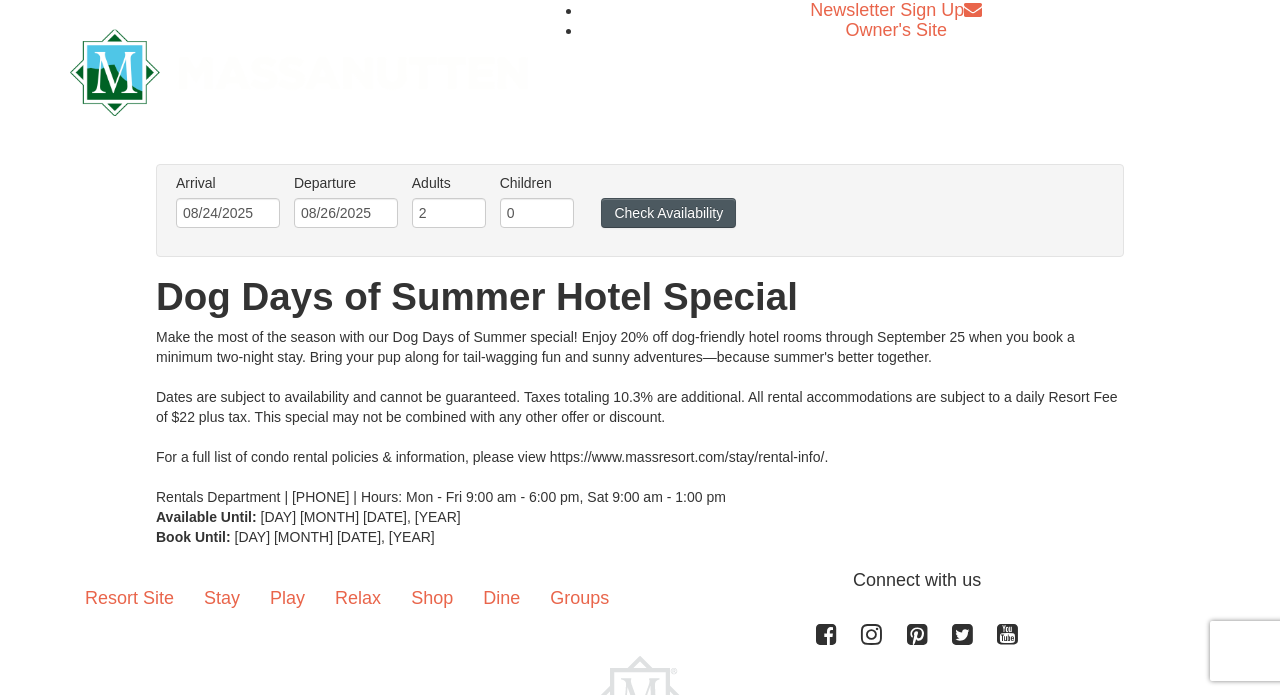 click on "Check Availability" at bounding box center (668, 213) 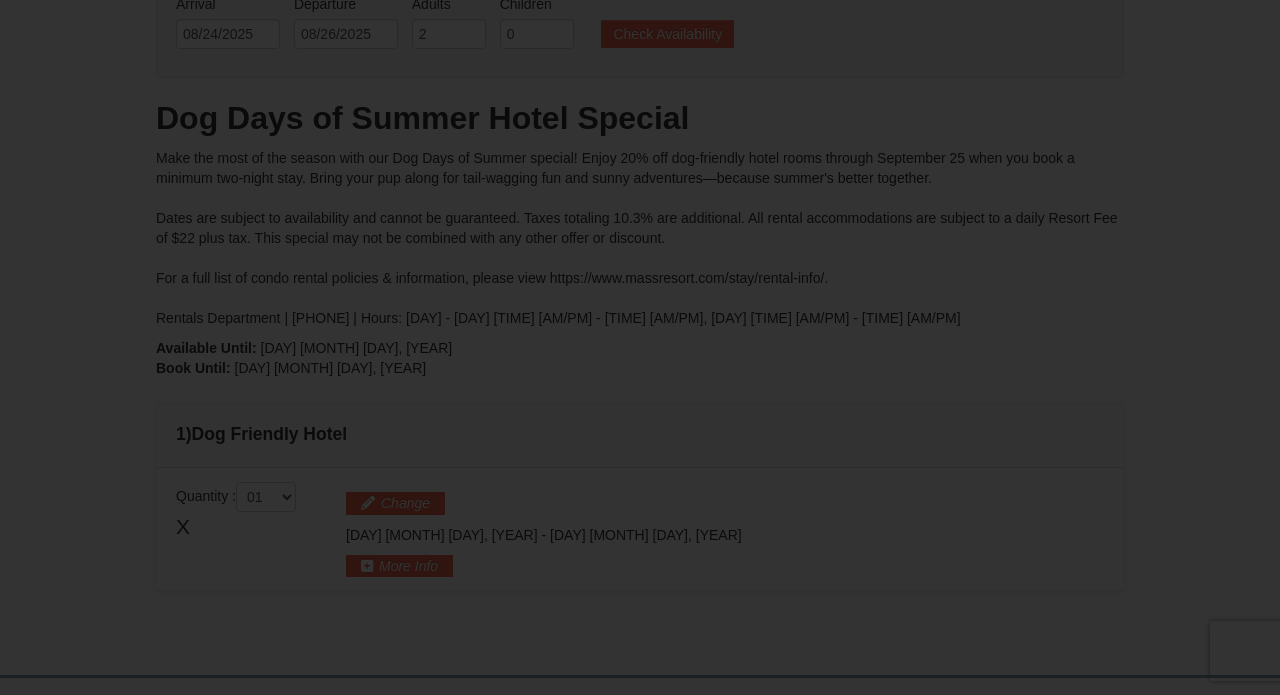 scroll, scrollTop: 0, scrollLeft: 0, axis: both 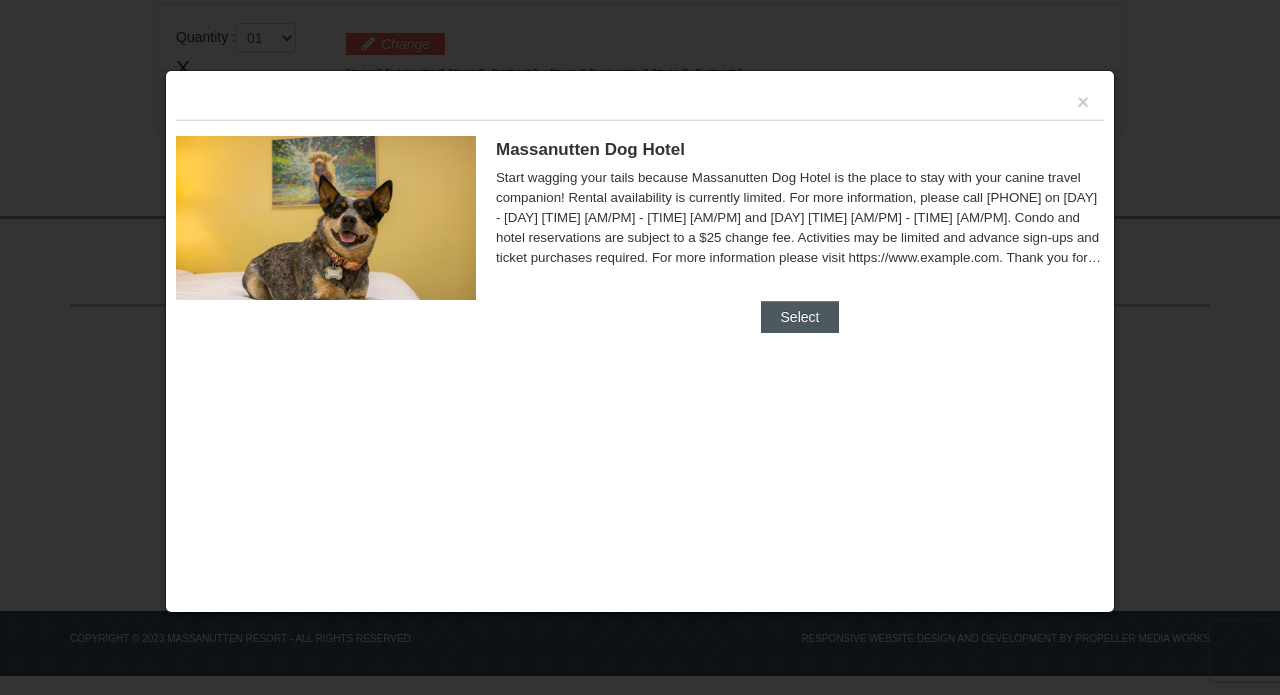 click on "Select" at bounding box center (800, 317) 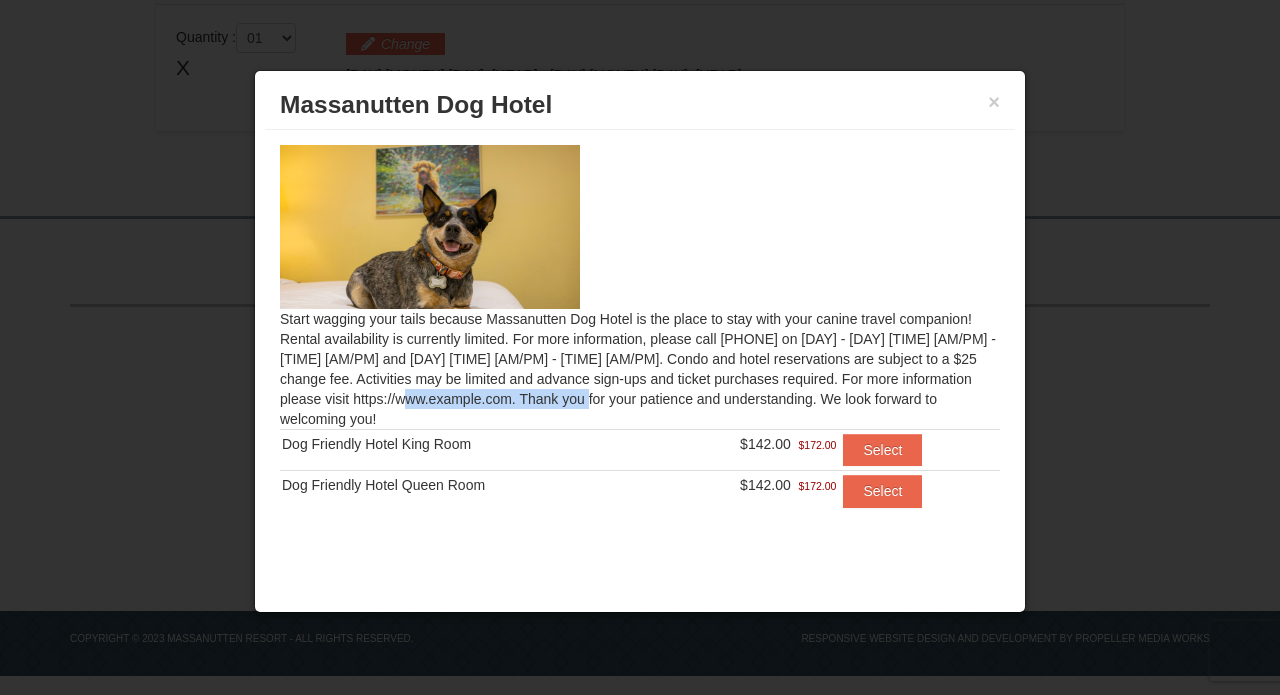 drag, startPoint x: 285, startPoint y: 394, endPoint x: 458, endPoint y: 392, distance: 173.01157 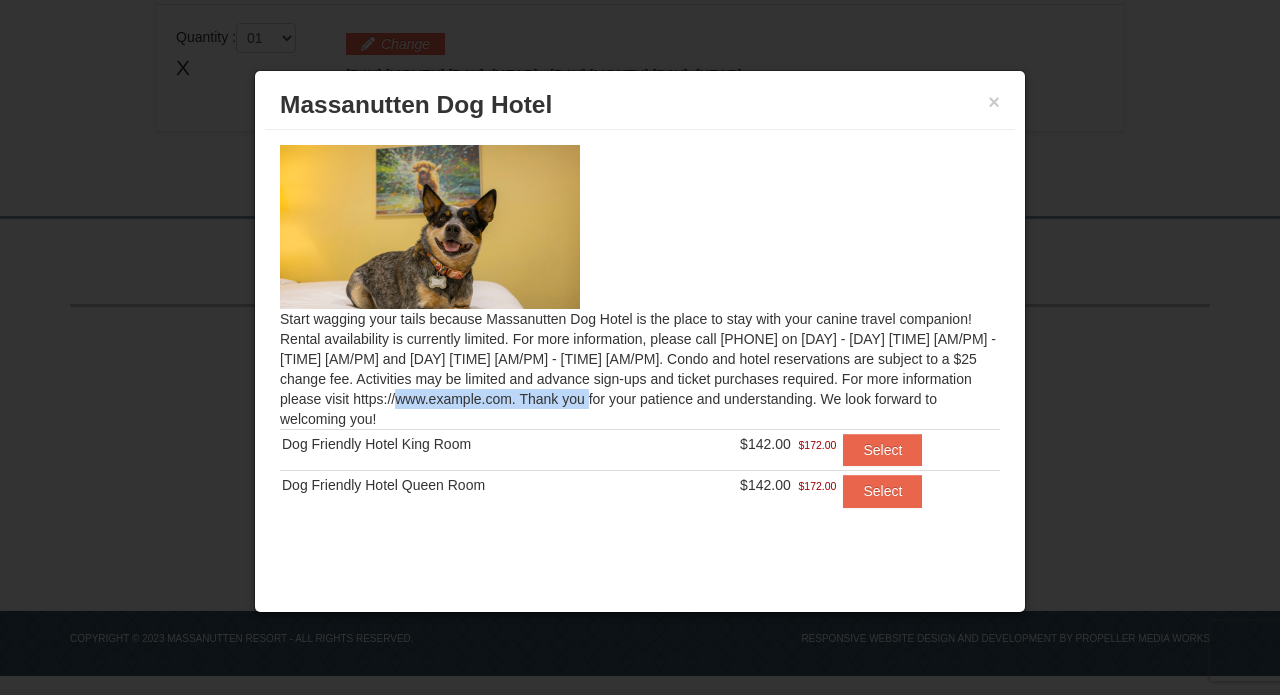 drag, startPoint x: 457, startPoint y: 393, endPoint x: 273, endPoint y: 402, distance: 184.21997 